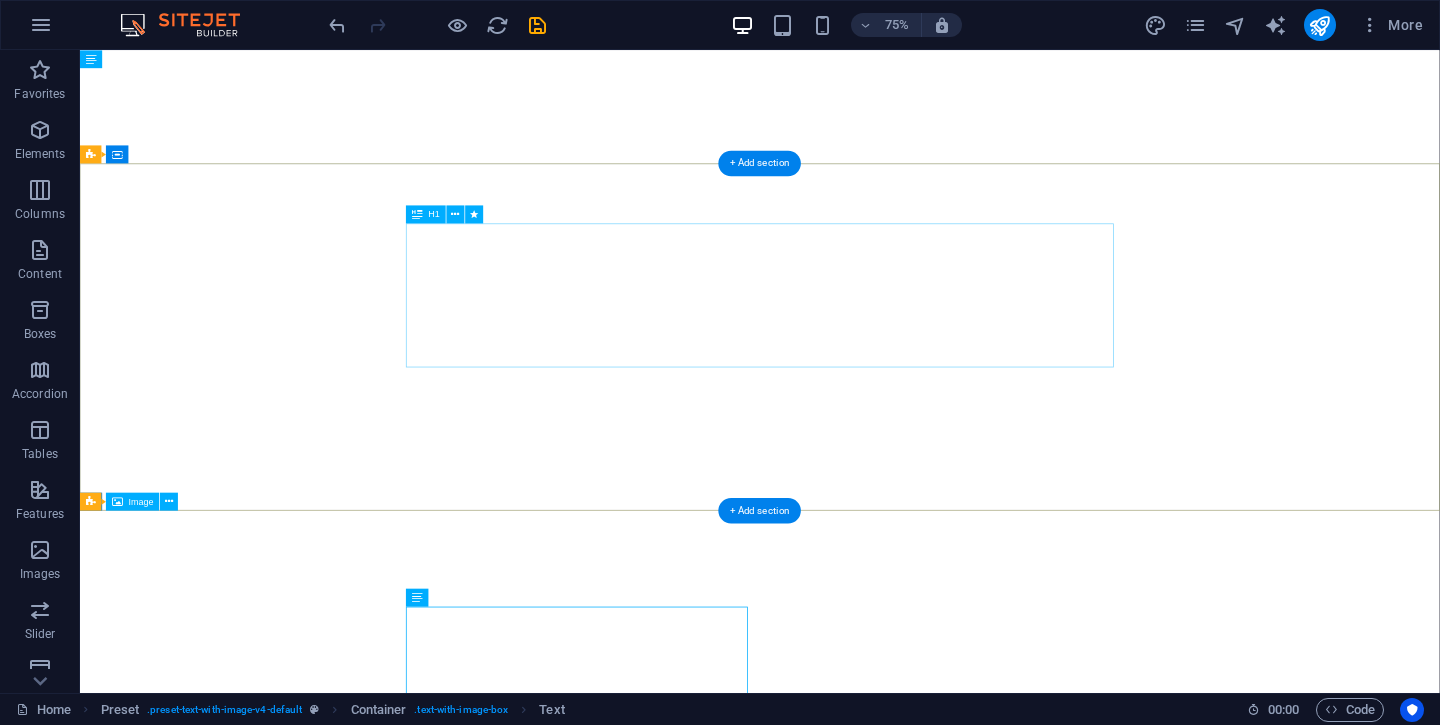 scroll, scrollTop: 0, scrollLeft: 0, axis: both 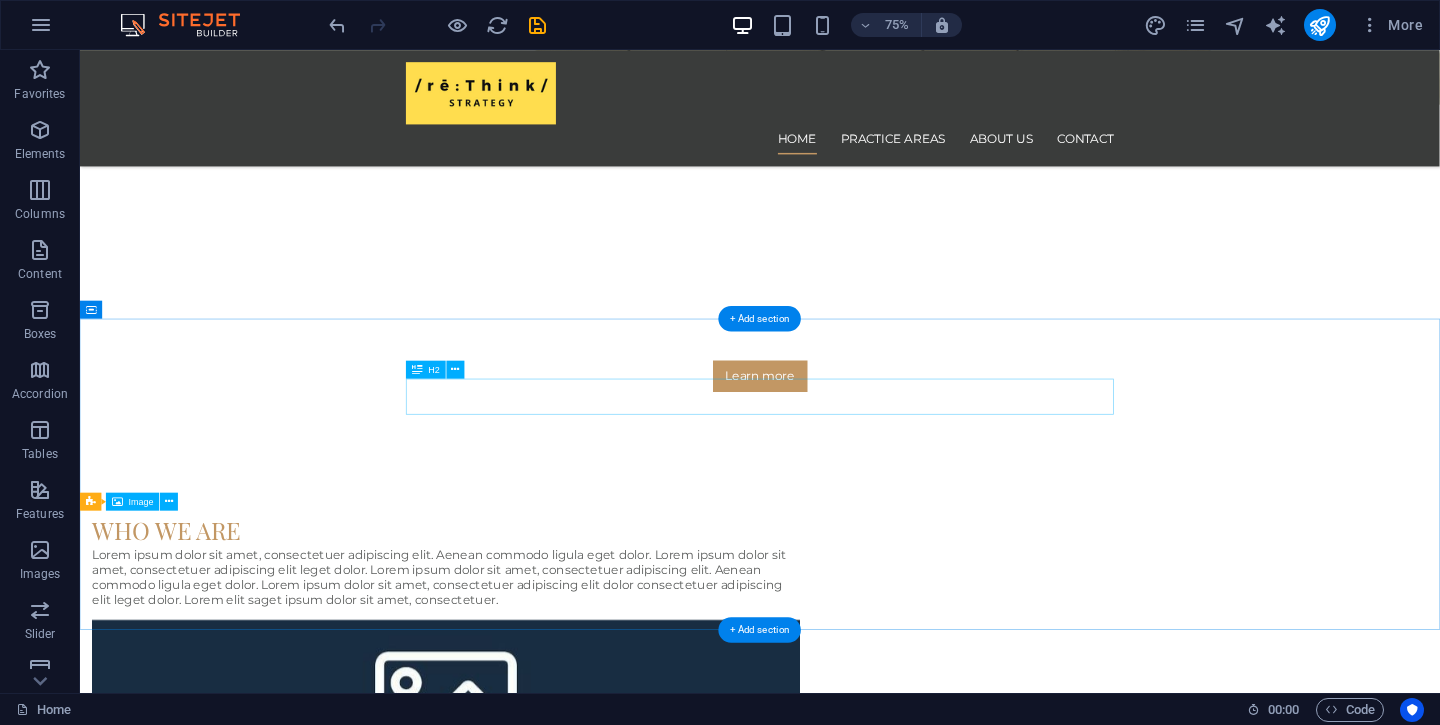 click on "Our services for you" at bounding box center (987, 1344) 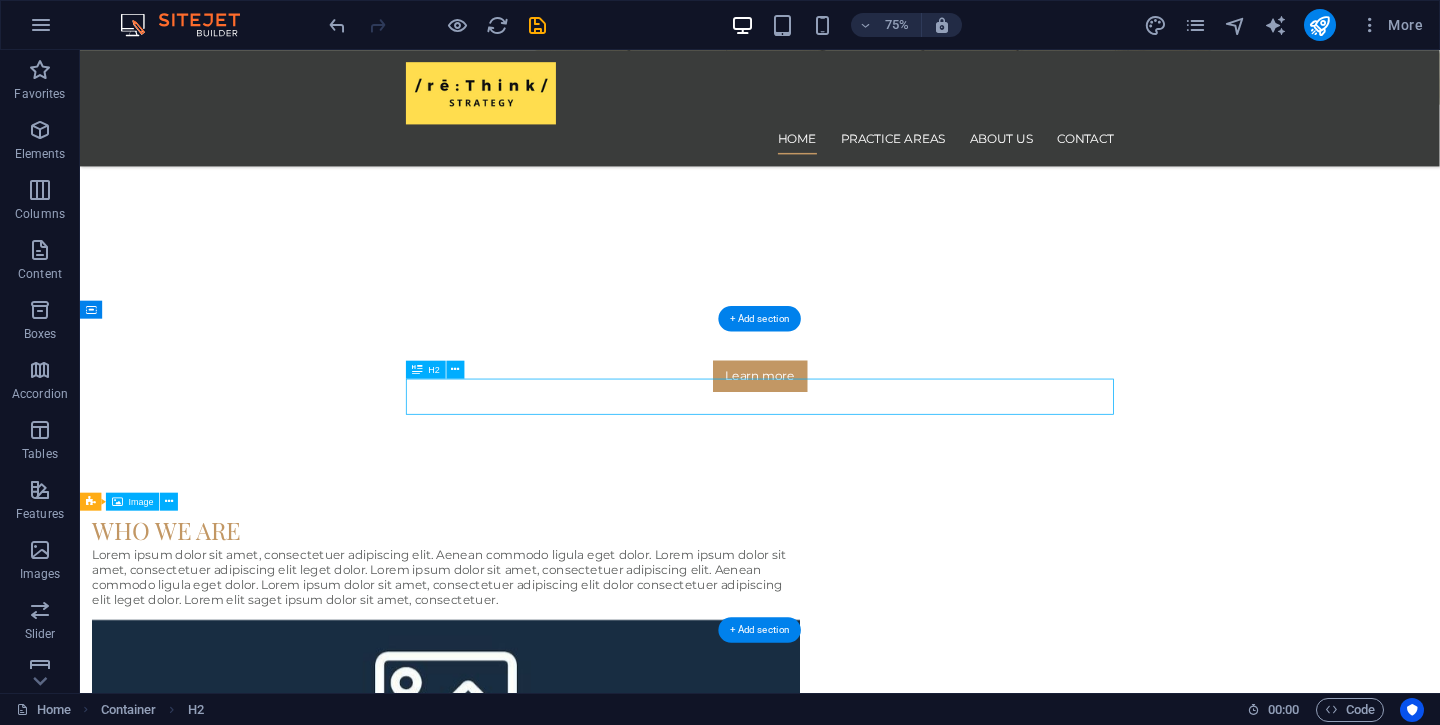click on "Our services for you" at bounding box center [987, 1344] 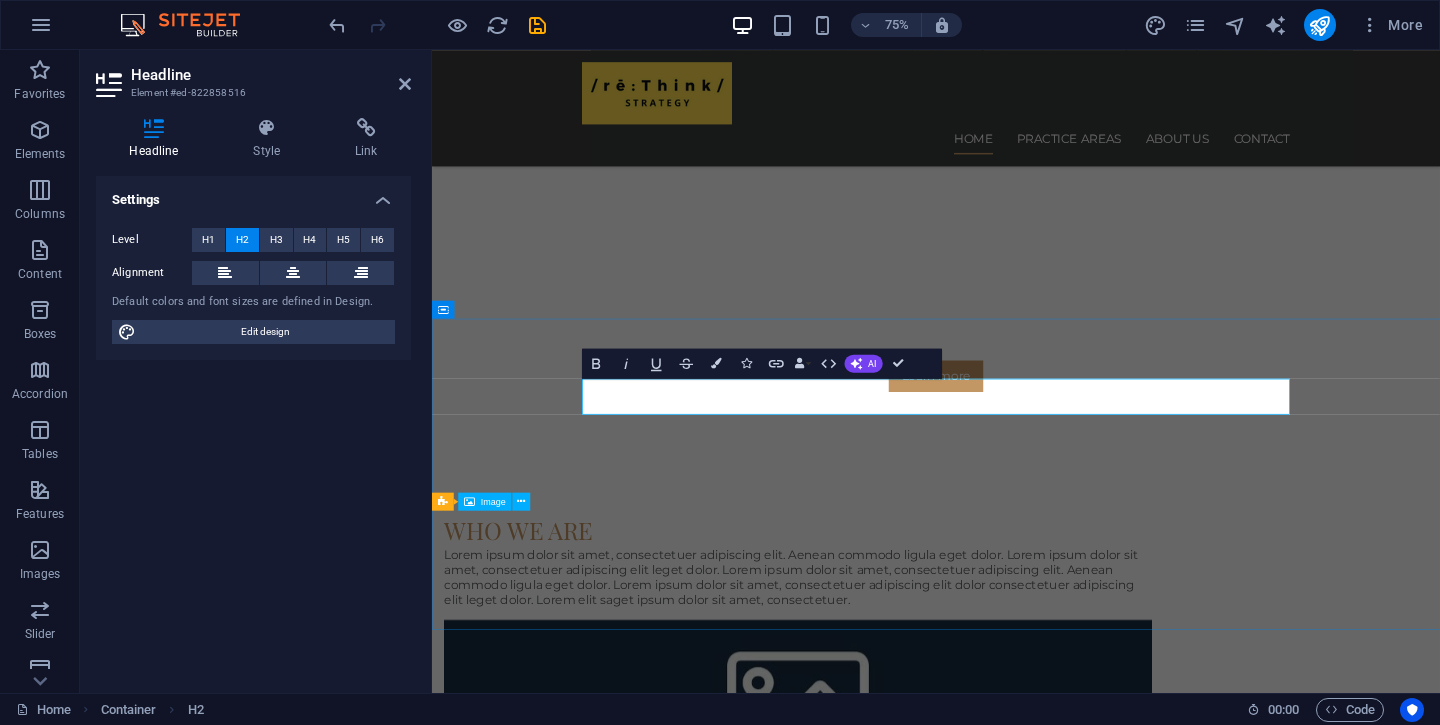 click on "Our services for you" at bounding box center (1104, 1344) 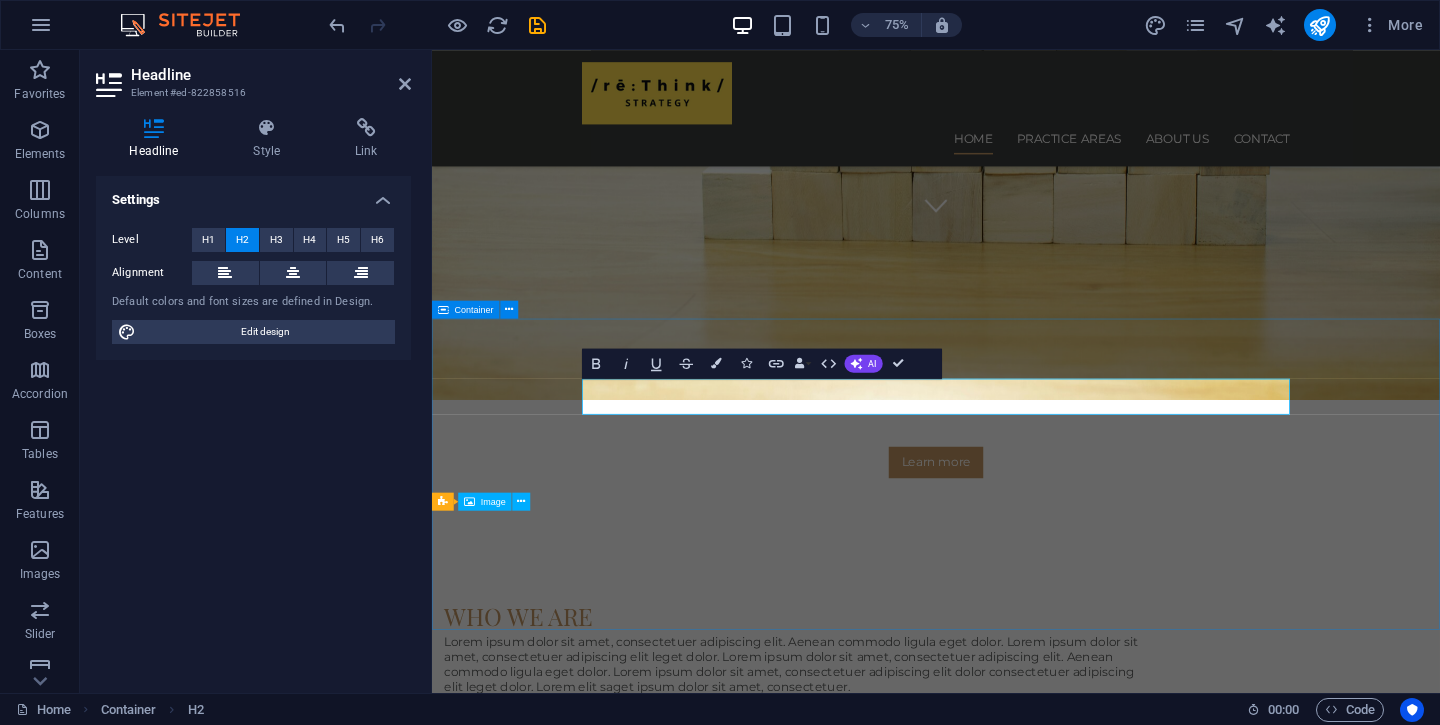 click on "Our services Headline Lorem ipsum dolor sit amet, consectetur adipisicing elit. Veritatis, dolorem! Headline Lorem ipsum dolor sit amet, consectetur adipisicing elit. Veritatis, dolorem! Headline Lorem ipsum dolor sit amet, consectetur adipisicing elit. Veritatis, dolorem!" at bounding box center [1104, 1698] 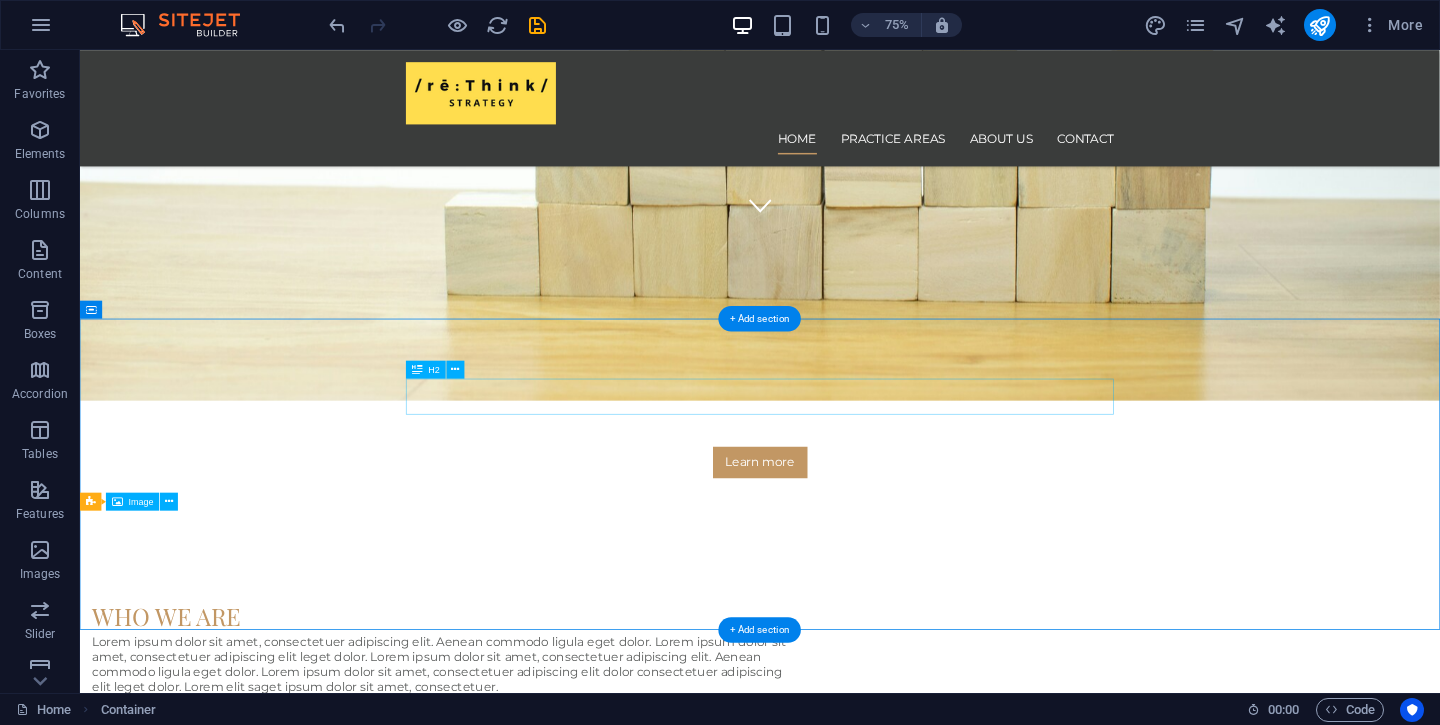 click on "Our services" at bounding box center (987, 1459) 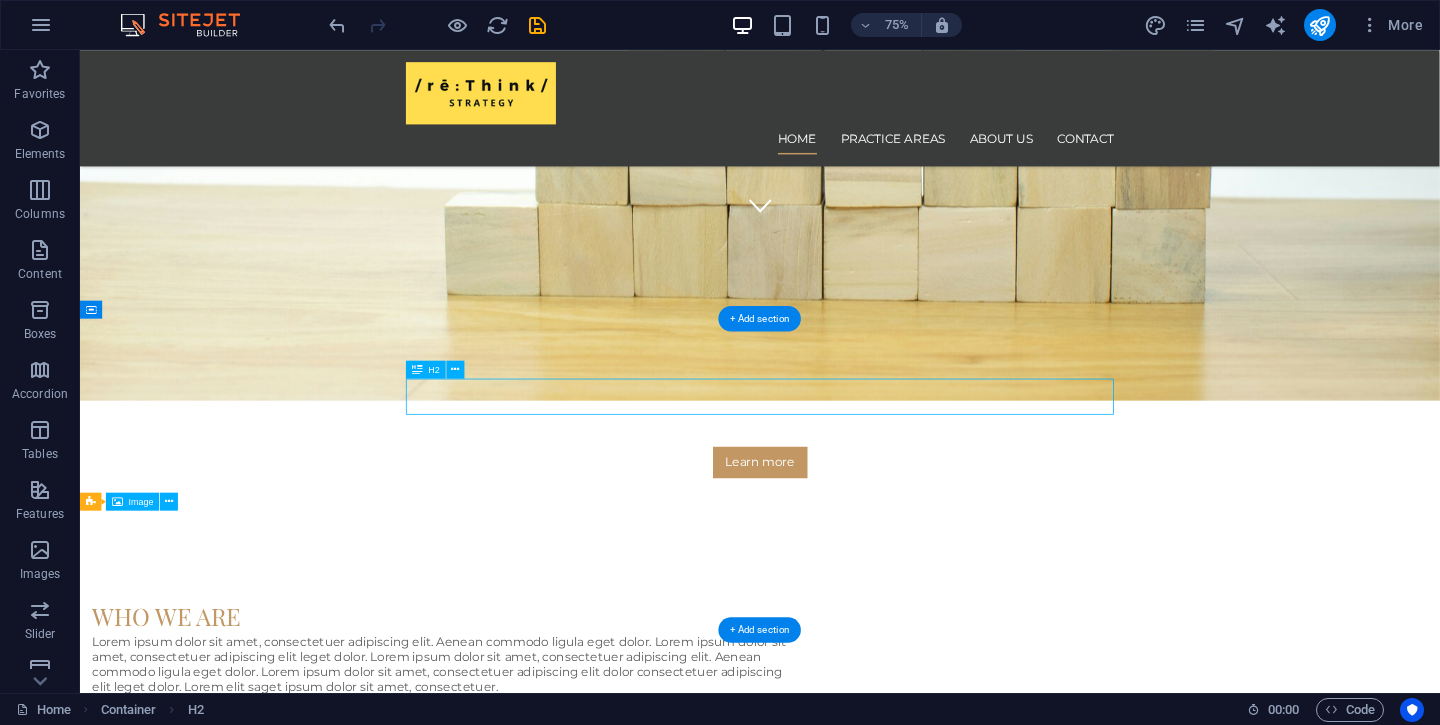 click on "Our services" at bounding box center (987, 1459) 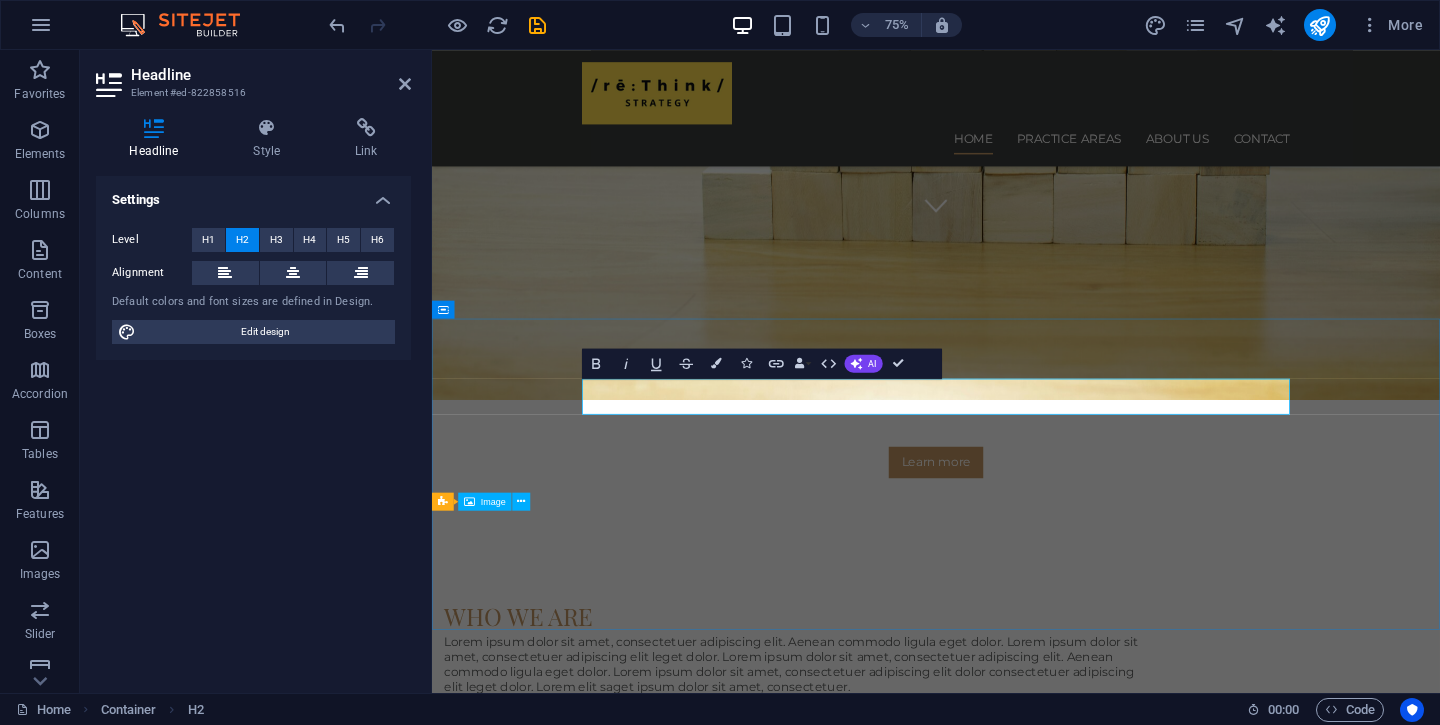 type 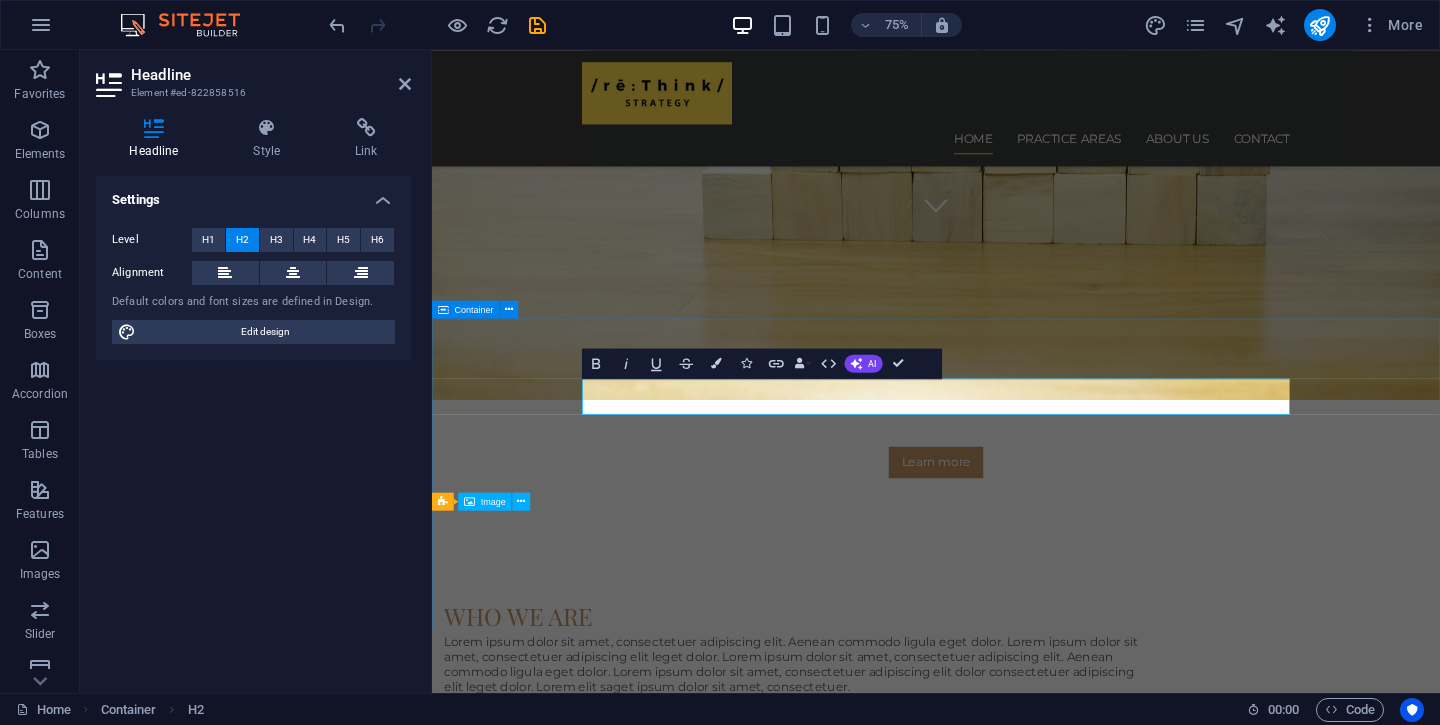 click on "what we do Headline Lorem ipsum dolor sit amet, consectetur adipisicing elit. Veritatis, dolorem! Headline Lorem ipsum dolor sit amet, consectetur adipisicing elit. Veritatis, dolorem! Headline Lorem ipsum dolor sit amet, consectetur adipisicing elit. Veritatis, dolorem!" at bounding box center (1104, 1698) 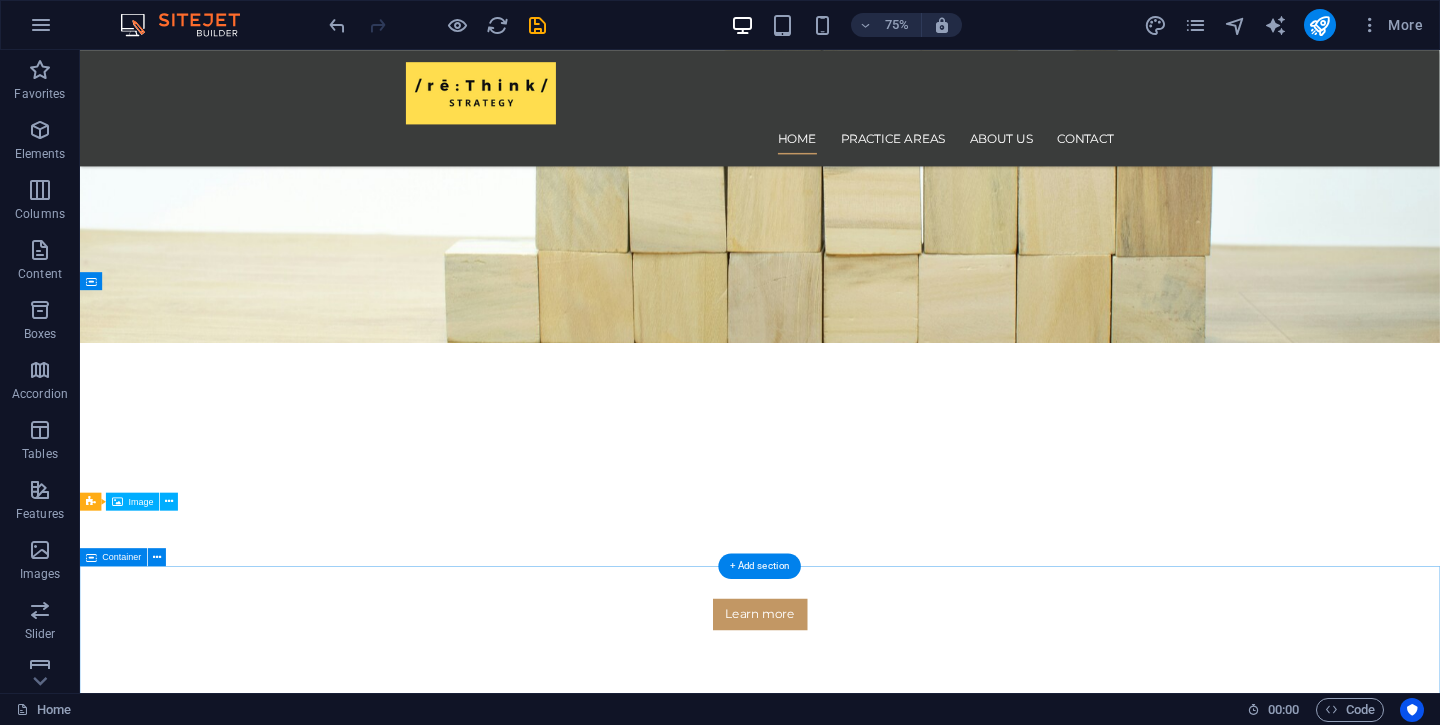 scroll, scrollTop: 606, scrollLeft: 0, axis: vertical 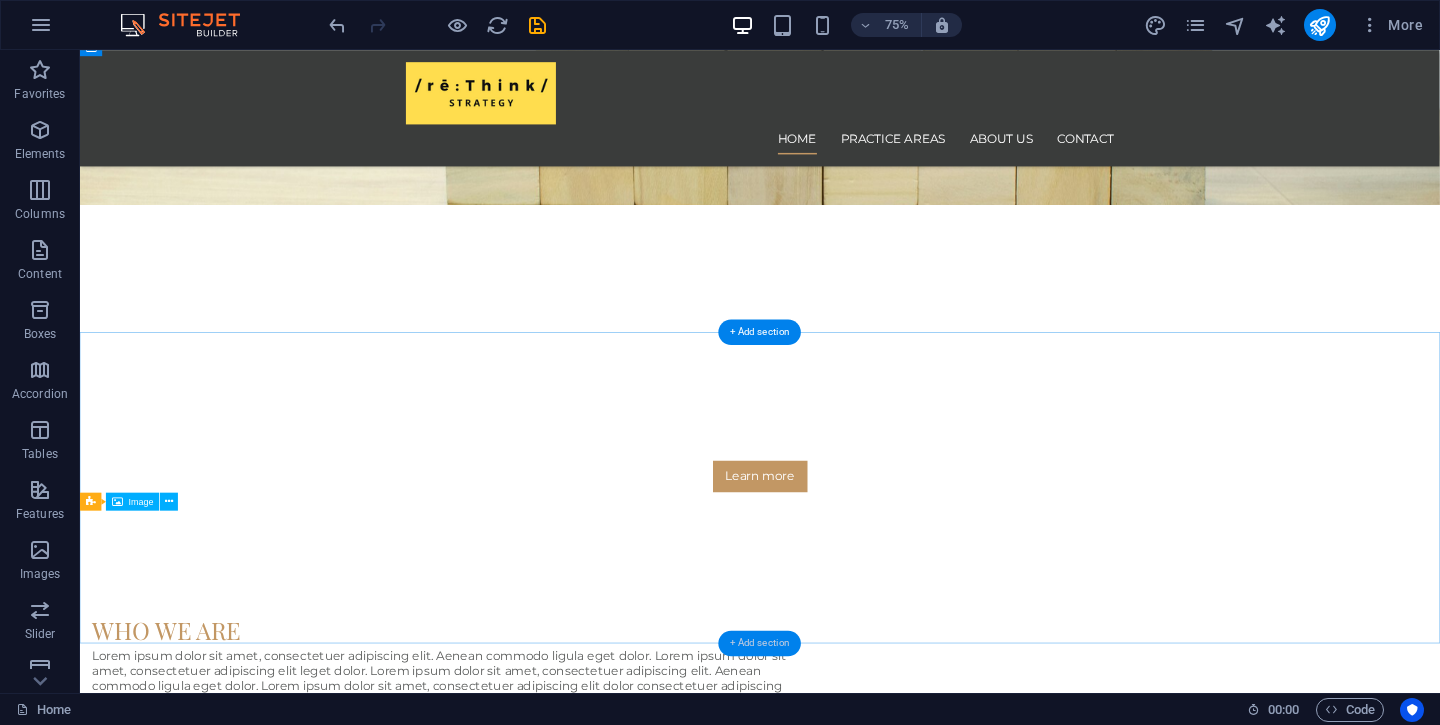 click on "+ Add section" at bounding box center [759, 644] 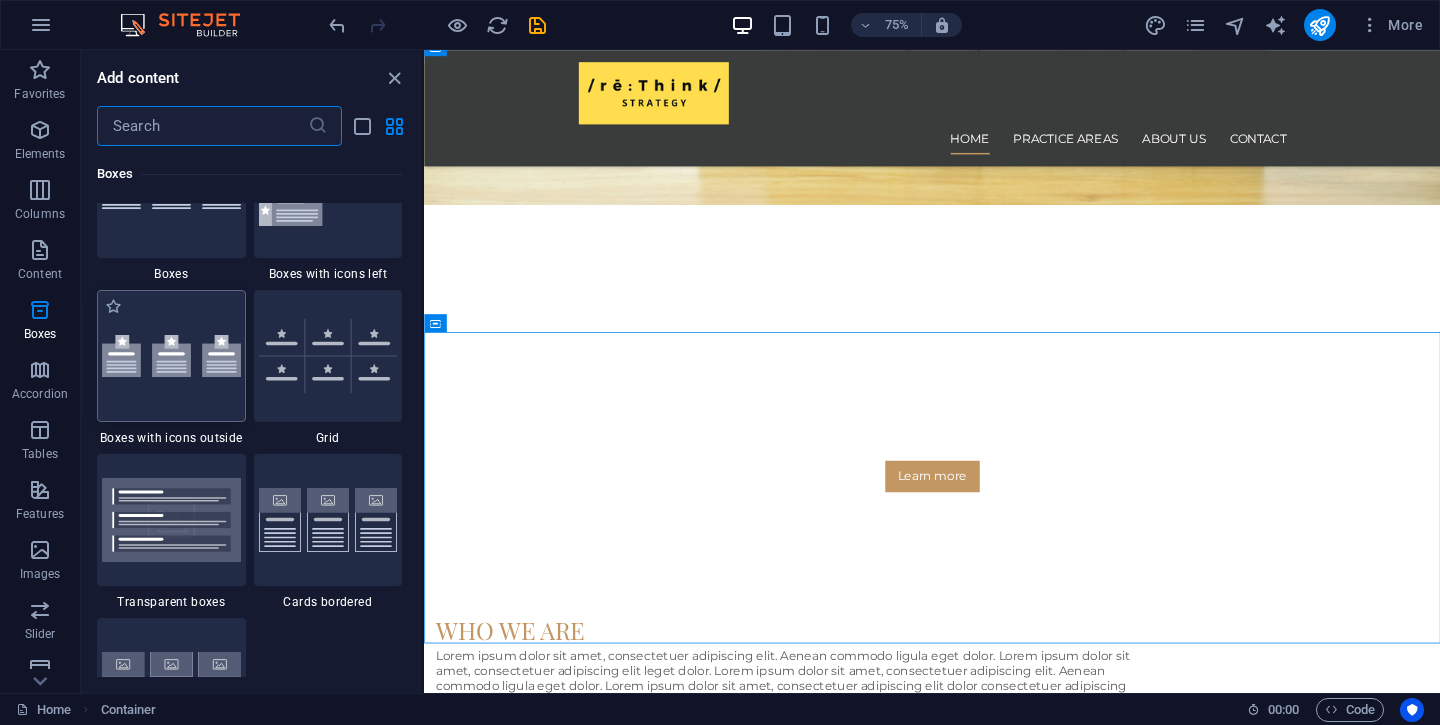 scroll, scrollTop: 5758, scrollLeft: 0, axis: vertical 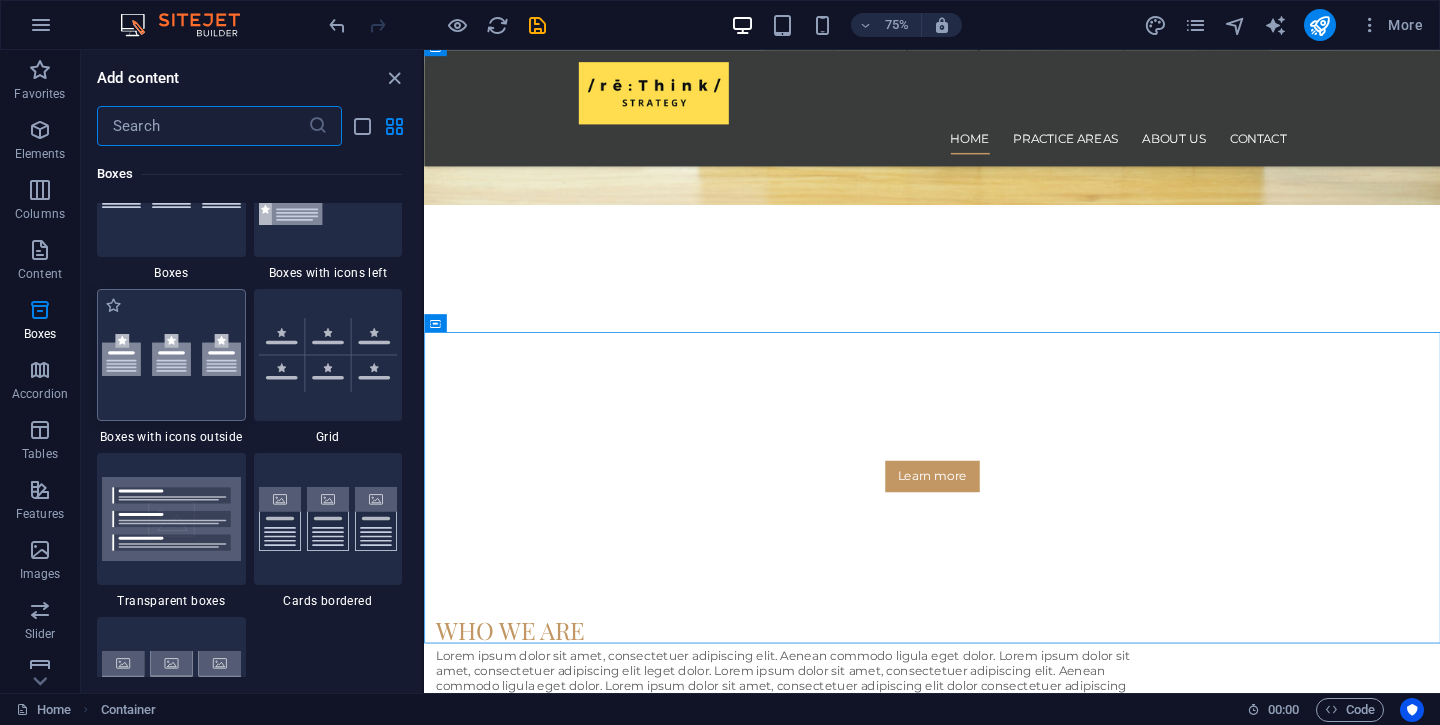 click at bounding box center (171, 355) 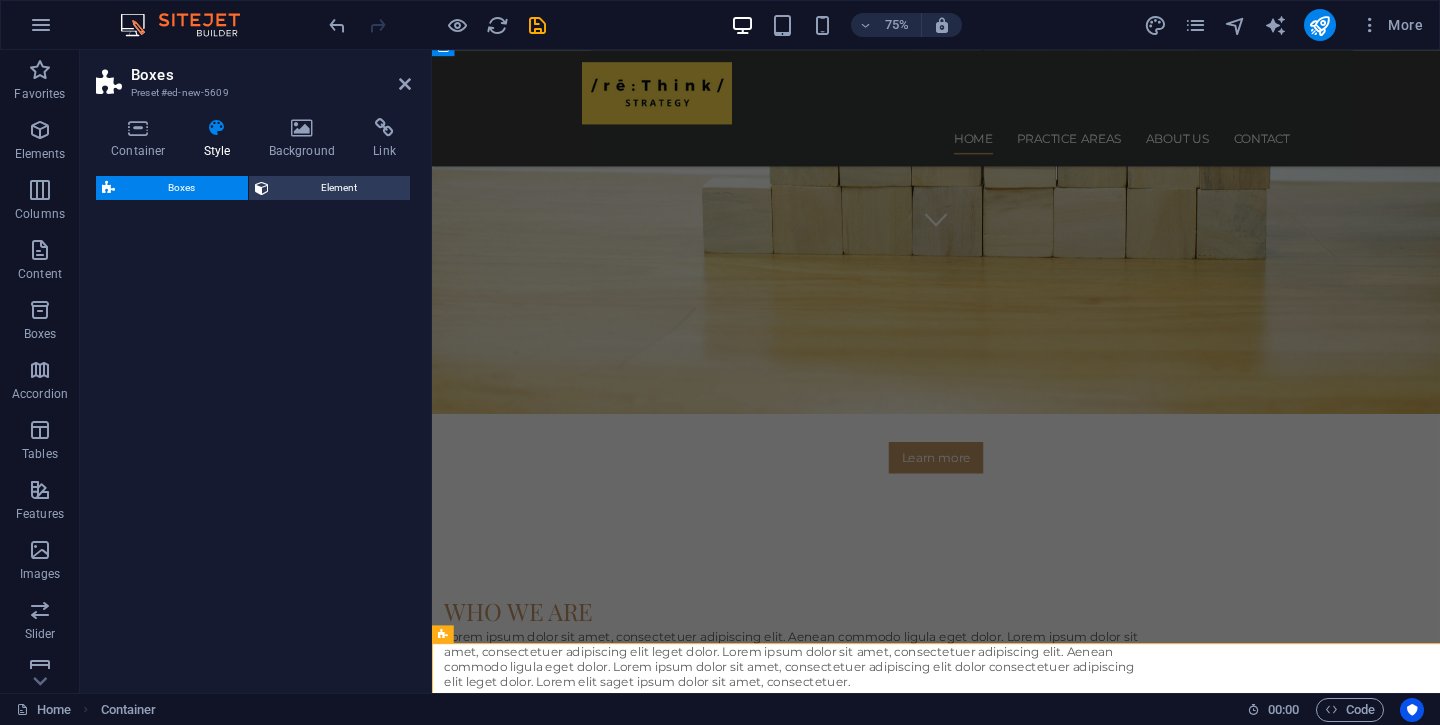 select on "rem" 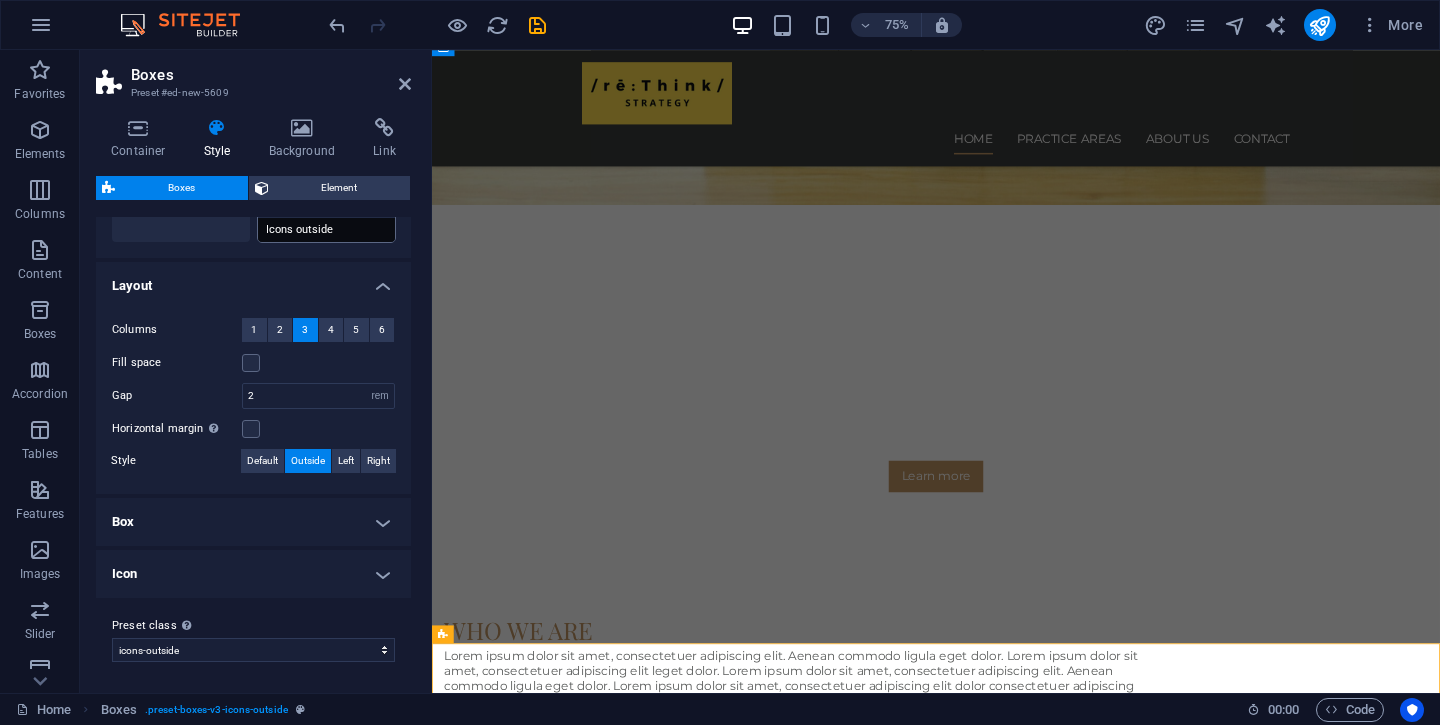 scroll, scrollTop: 299, scrollLeft: 0, axis: vertical 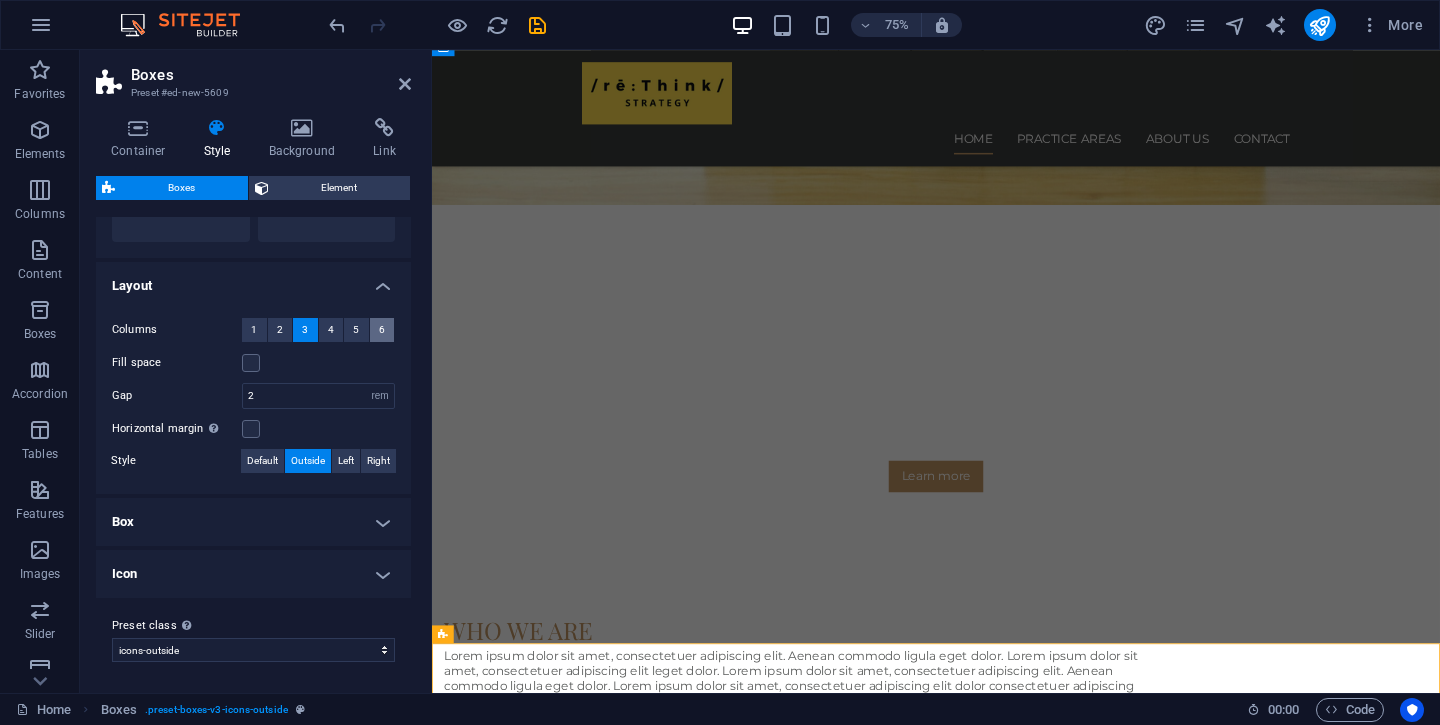 click on "6" at bounding box center (382, 330) 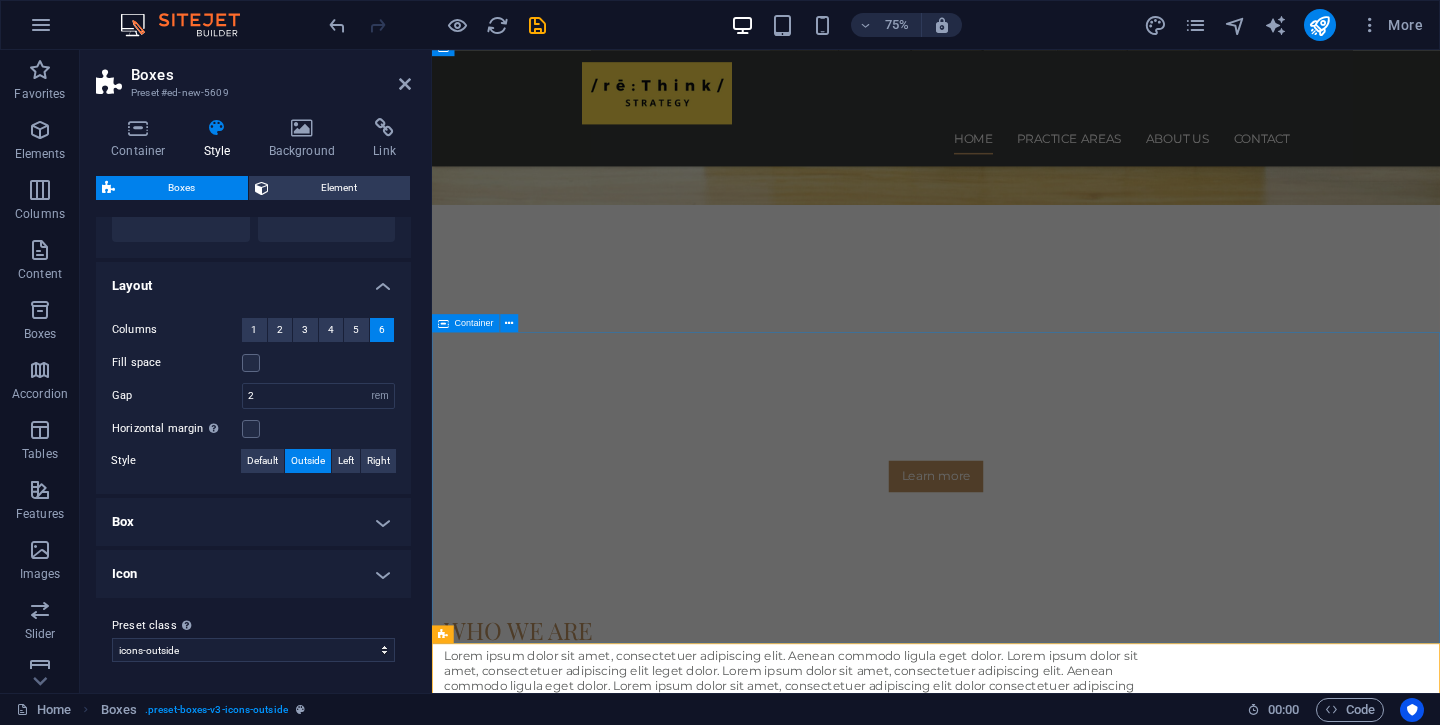 click on "what we do Headline Lorem ipsum dolor sit amet, consectetur adipisicing elit. Veritatis, dolorem! Headline Lorem ipsum dolor sit amet, consectetur adipisicing elit. Veritatis, dolorem! Headline Lorem ipsum dolor sit amet, consectetur adipisicing elit. Veritatis, dolorem!" at bounding box center (1104, 1716) 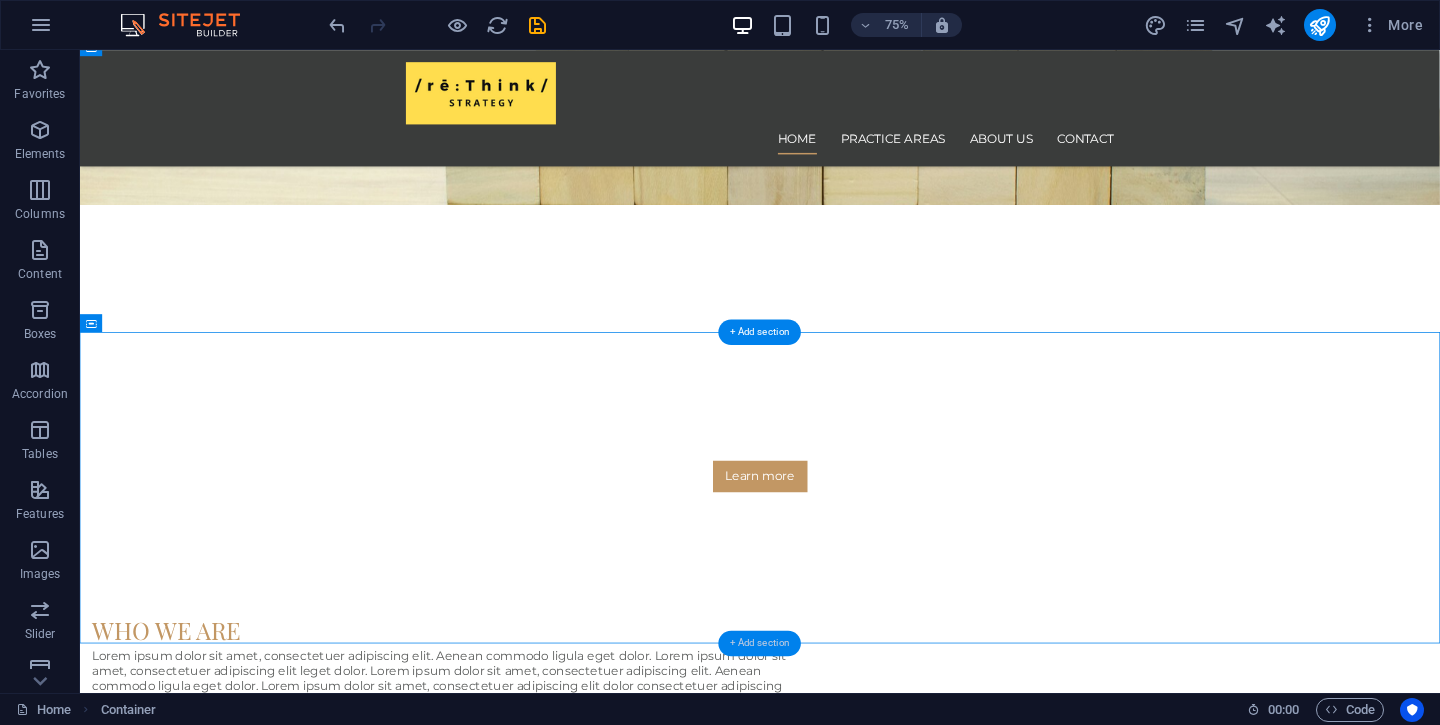 click on "+ Add section" at bounding box center [759, 644] 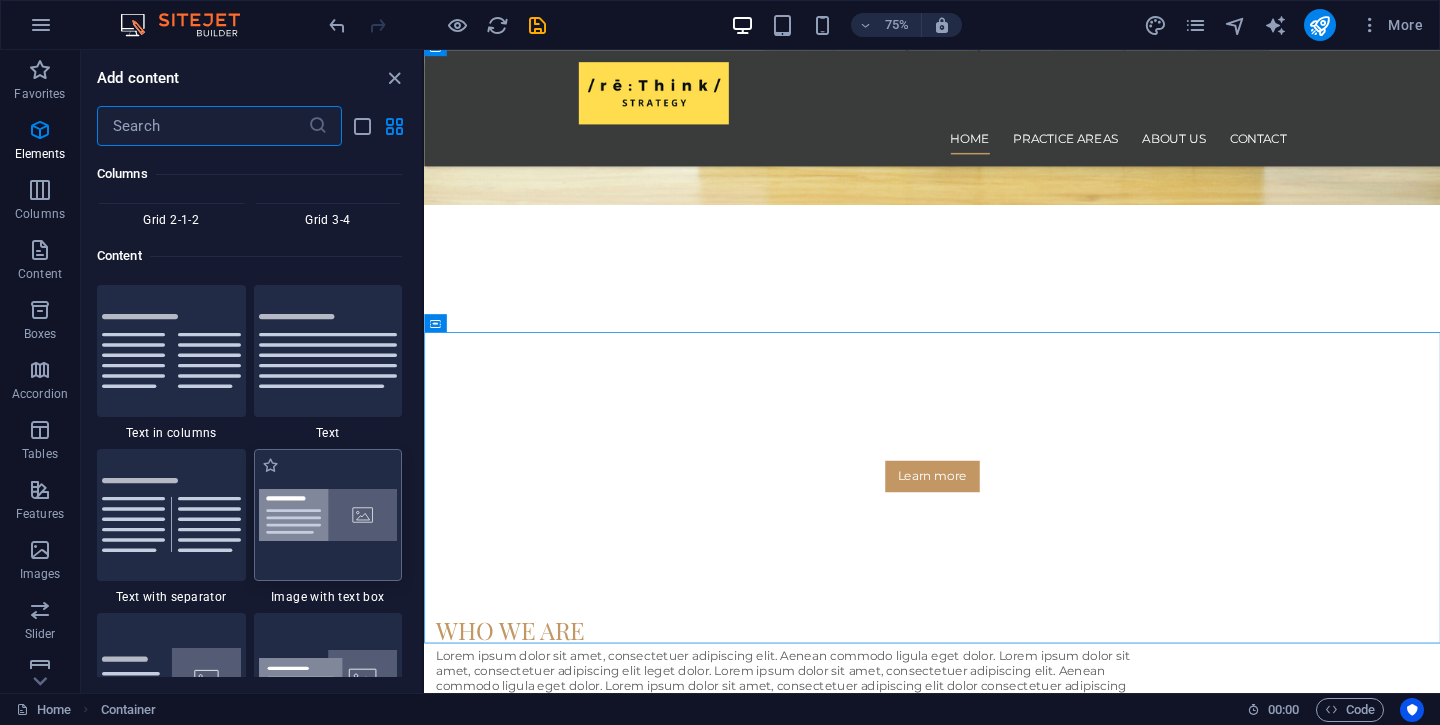 scroll, scrollTop: 3499, scrollLeft: 0, axis: vertical 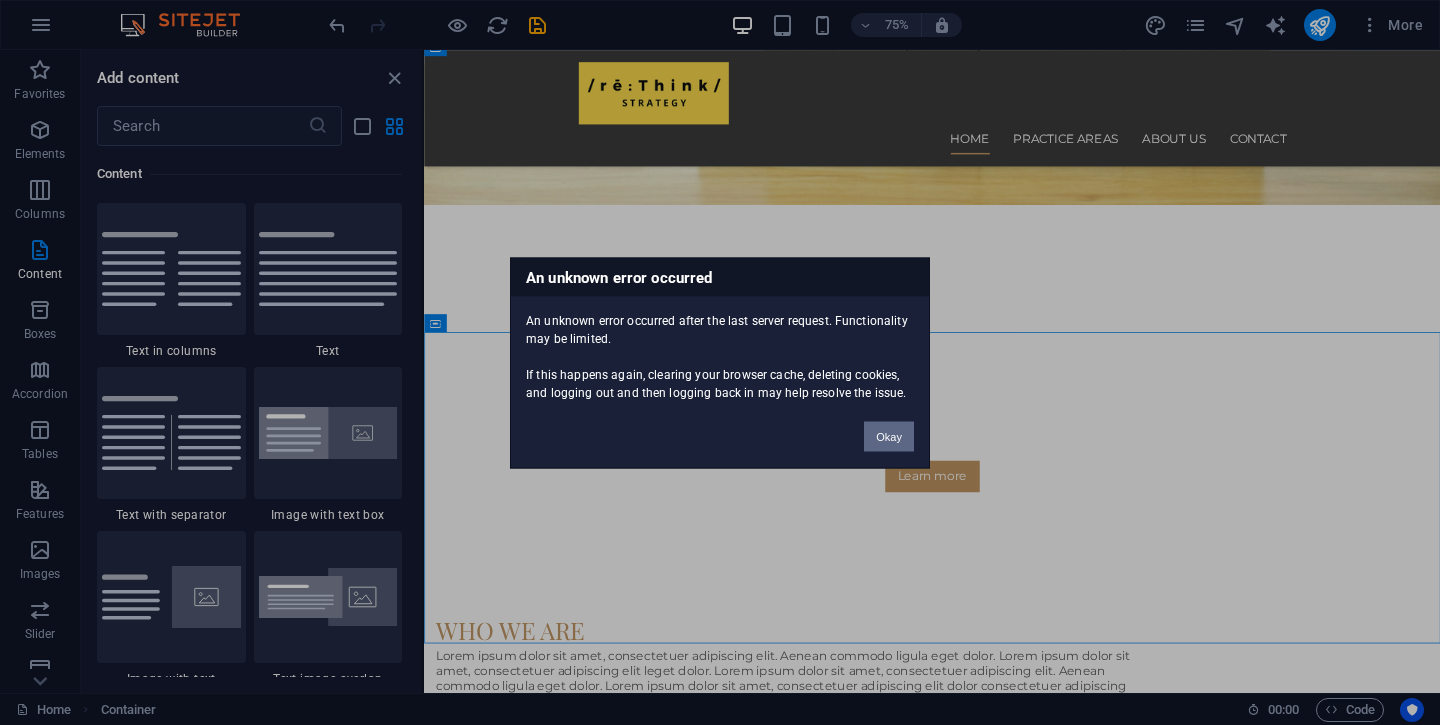 click on "Okay" at bounding box center (889, 436) 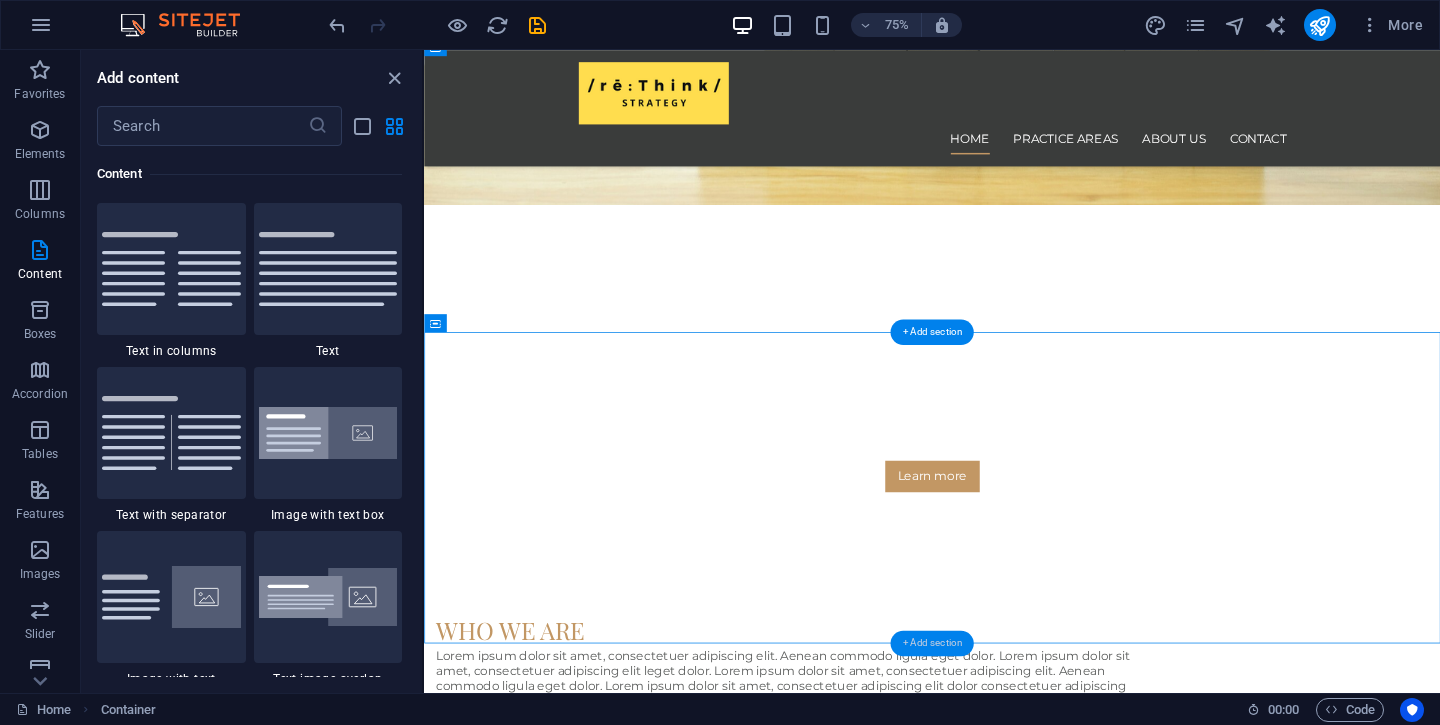 click on "+ Add section" at bounding box center (931, 644) 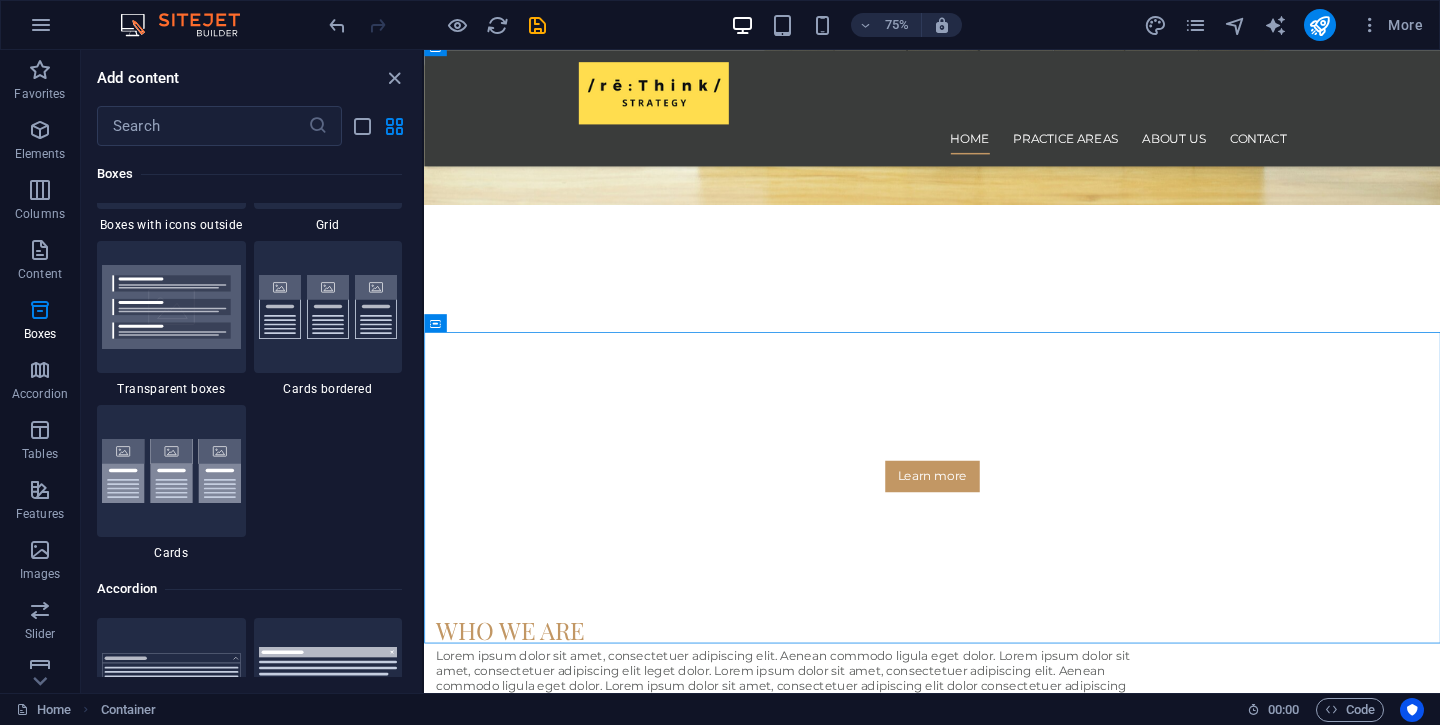 scroll, scrollTop: 5938, scrollLeft: 0, axis: vertical 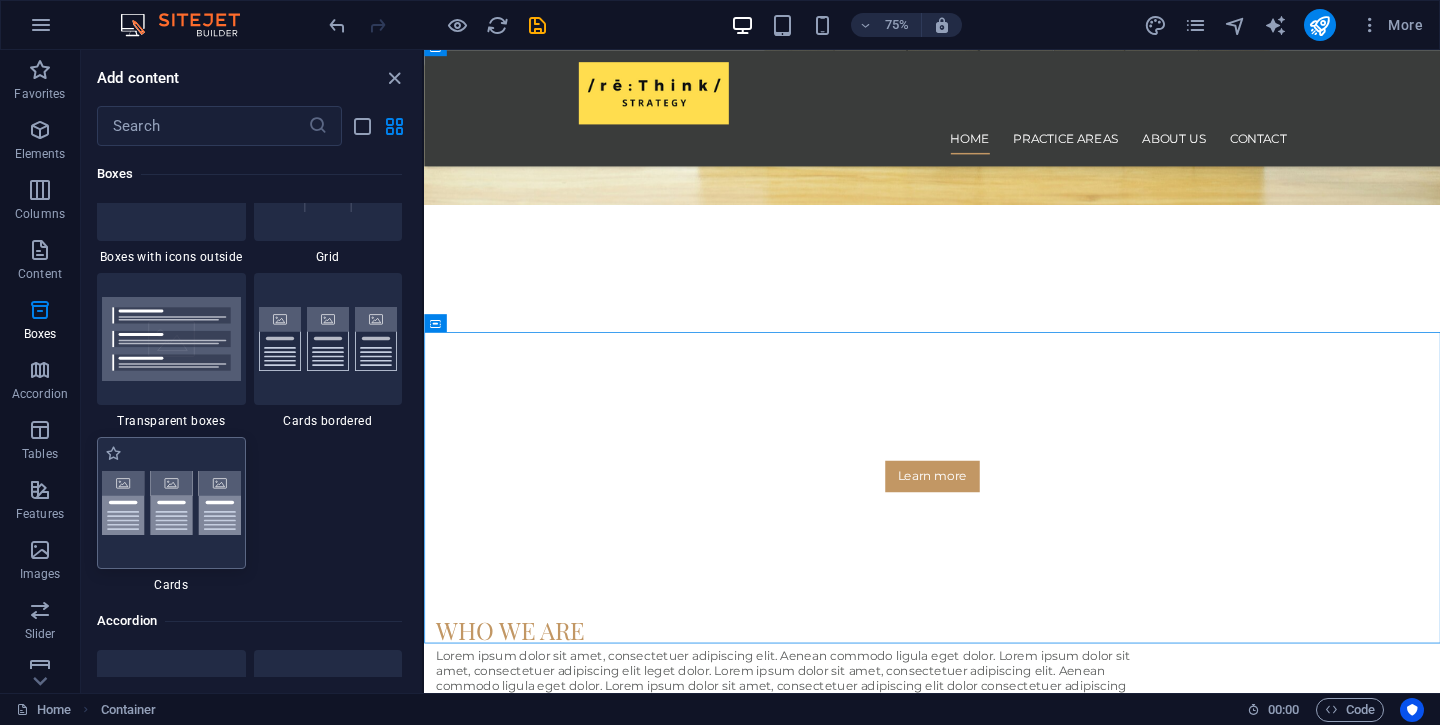 click at bounding box center (171, 503) 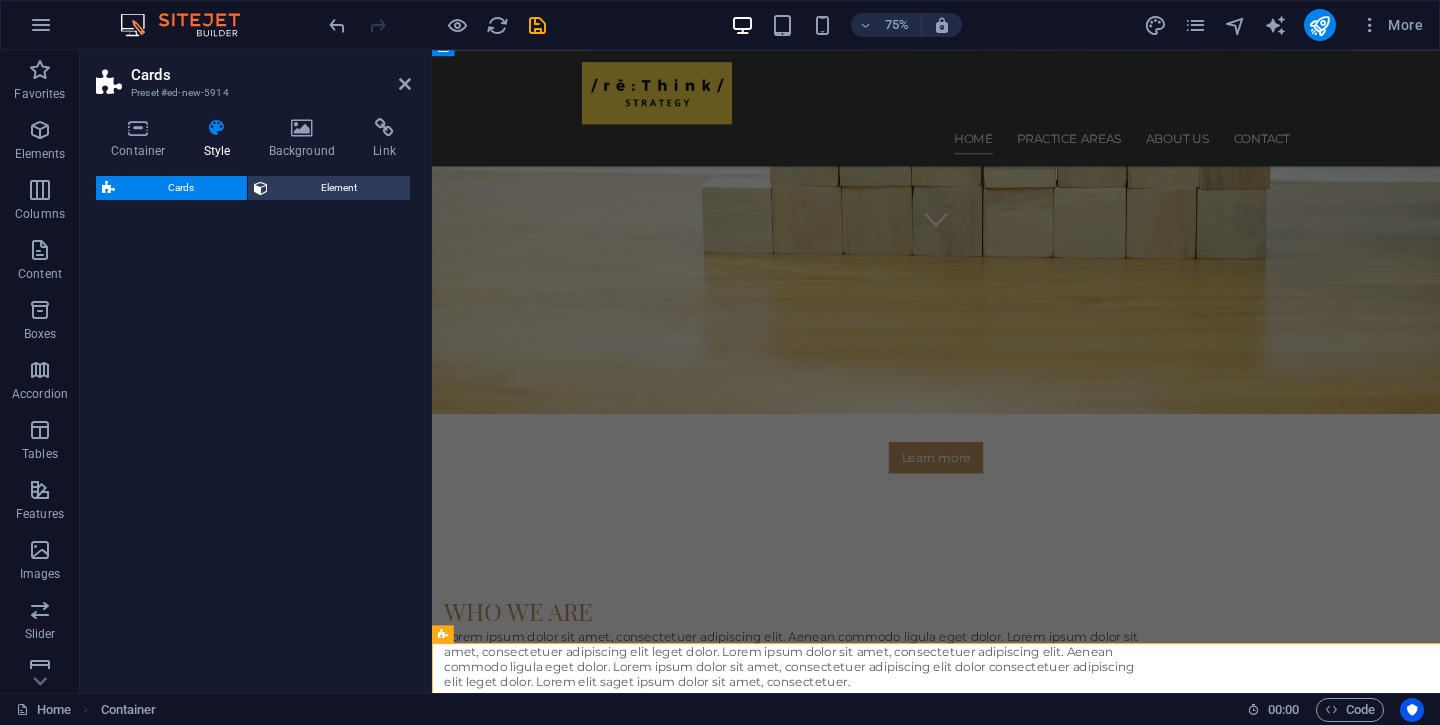 select on "rem" 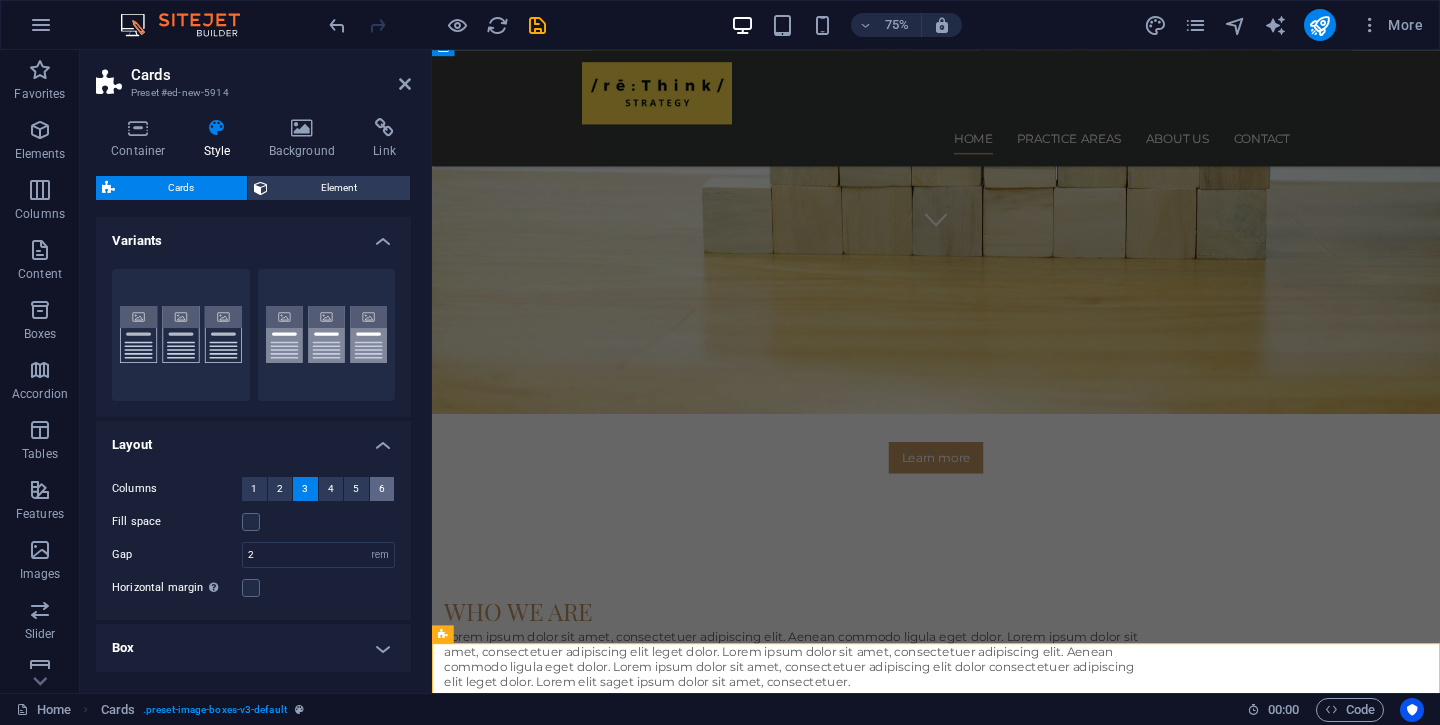 click on "6" at bounding box center (382, 489) 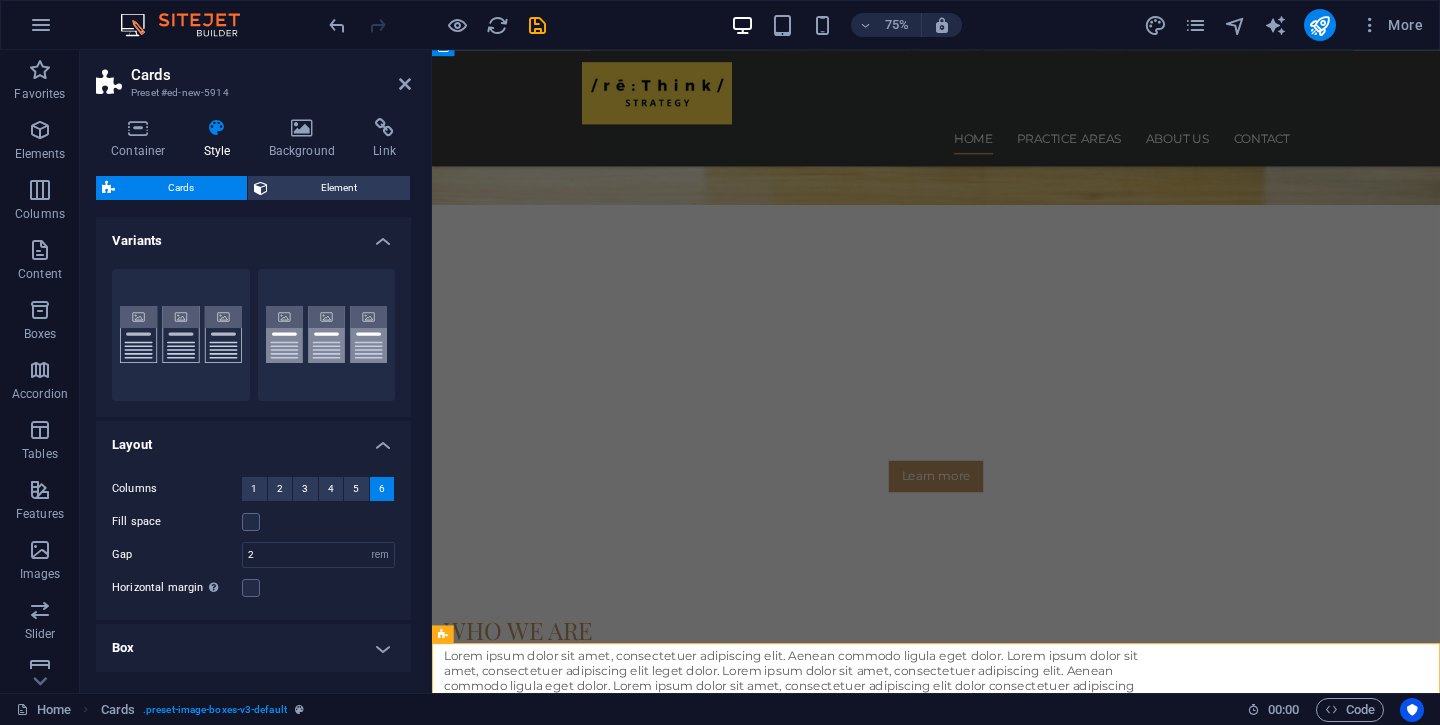 scroll, scrollTop: 74, scrollLeft: 0, axis: vertical 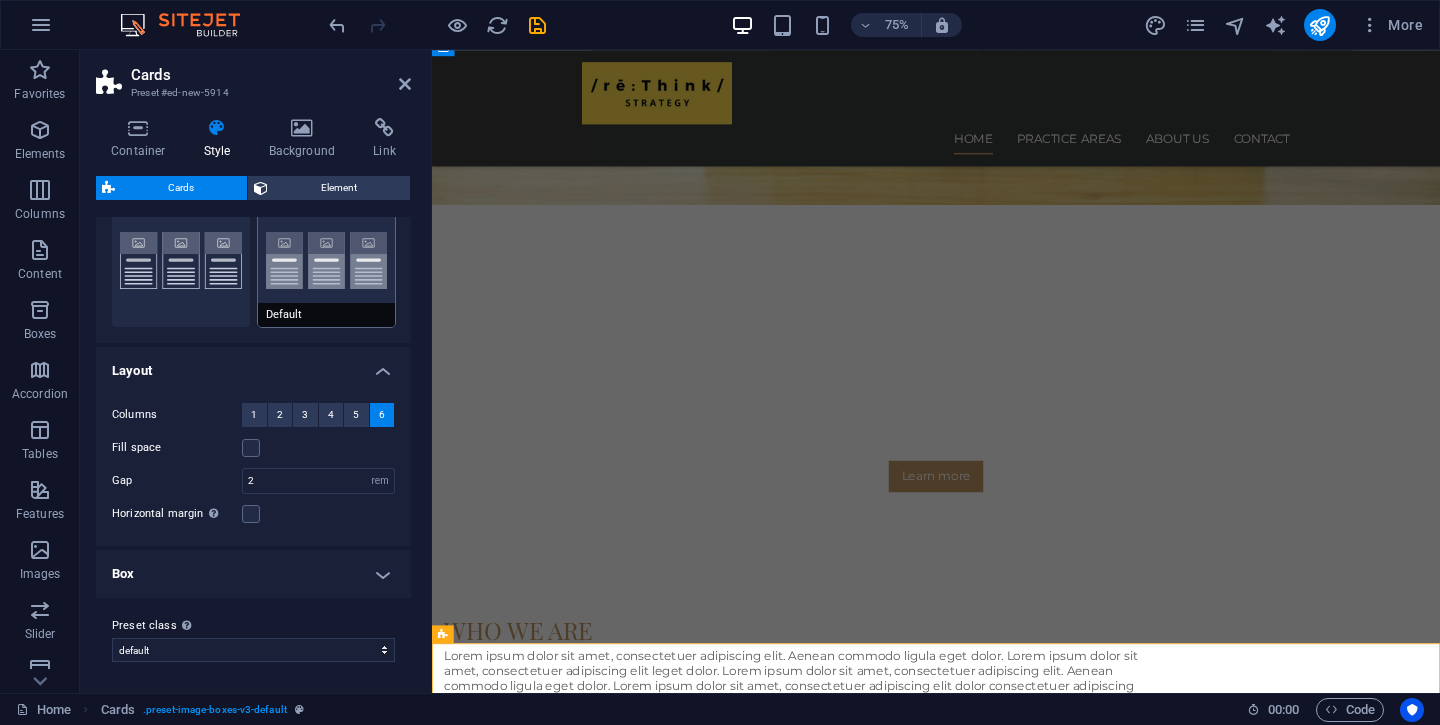 click on "Default" at bounding box center [327, 261] 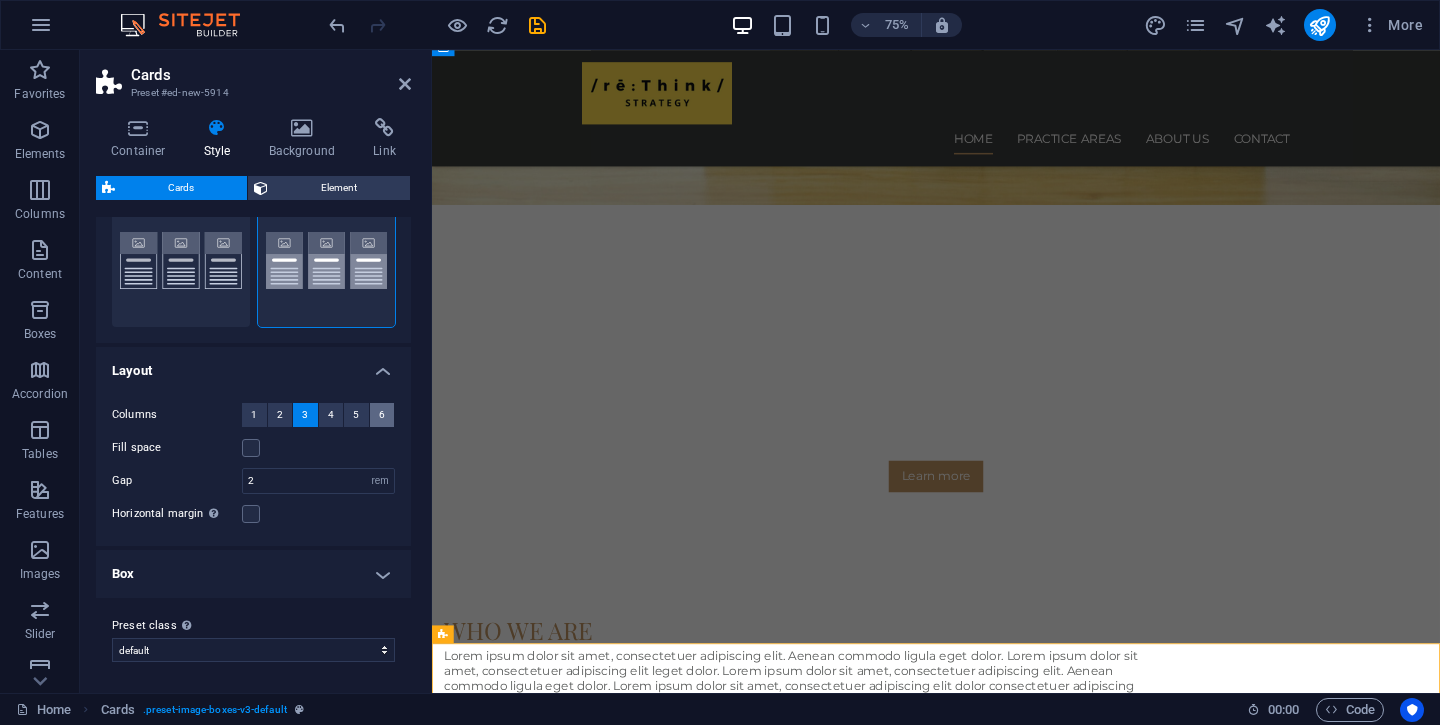 click on "6" at bounding box center [382, 415] 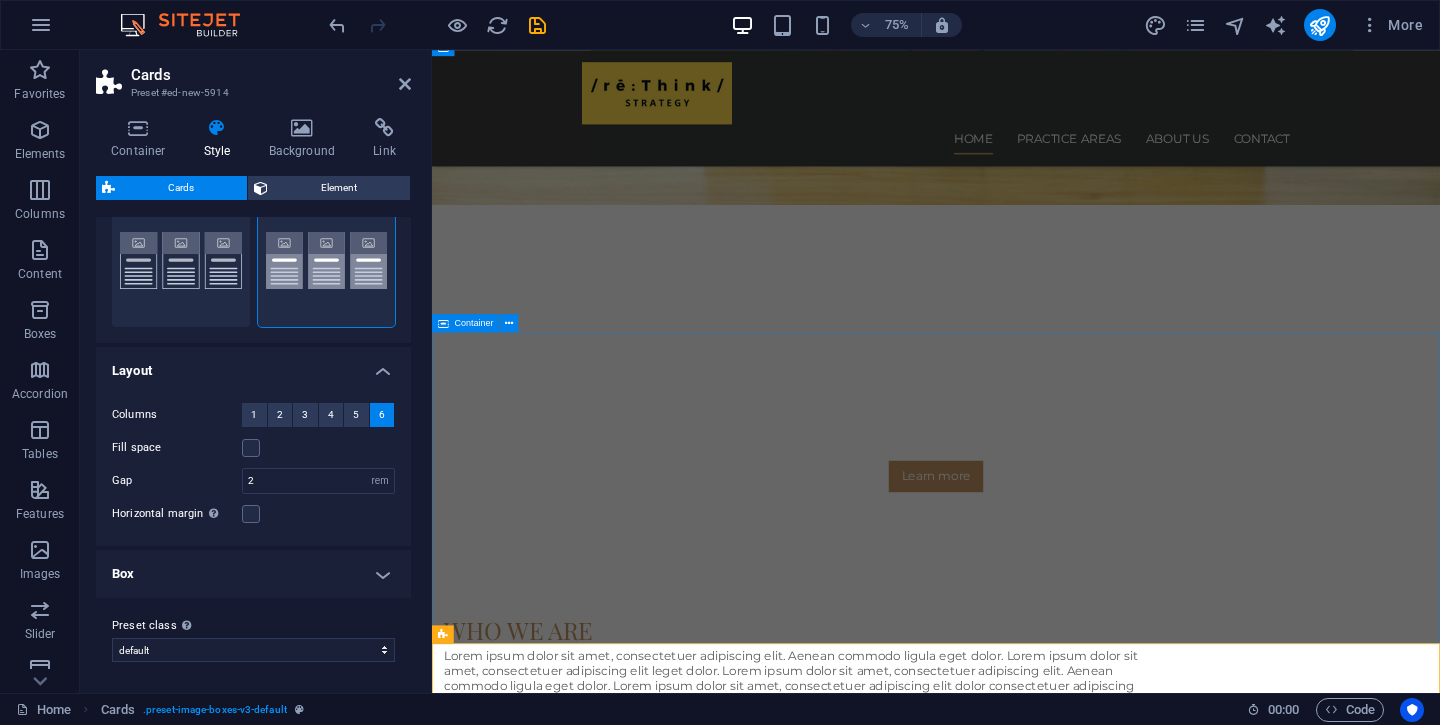 click on "what we do Headline Lorem ipsum dolor sit amet, consectetur adipisicing elit. Veritatis, dolorem! Headline Lorem ipsum dolor sit amet, consectetur adipisicing elit. Veritatis, dolorem! Headline Lorem ipsum dolor sit amet, consectetur adipisicing elit. Veritatis, dolorem!" at bounding box center (1104, 1716) 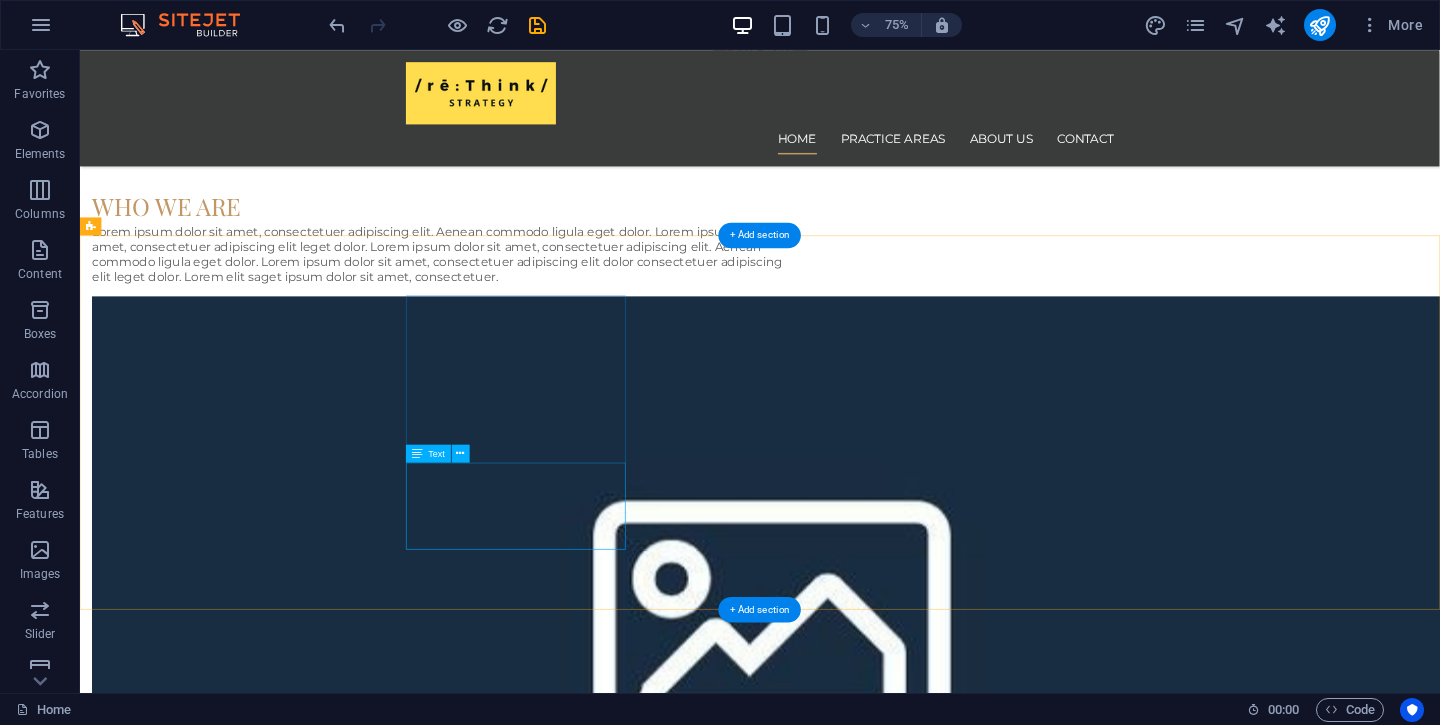 scroll, scrollTop: 1173, scrollLeft: 0, axis: vertical 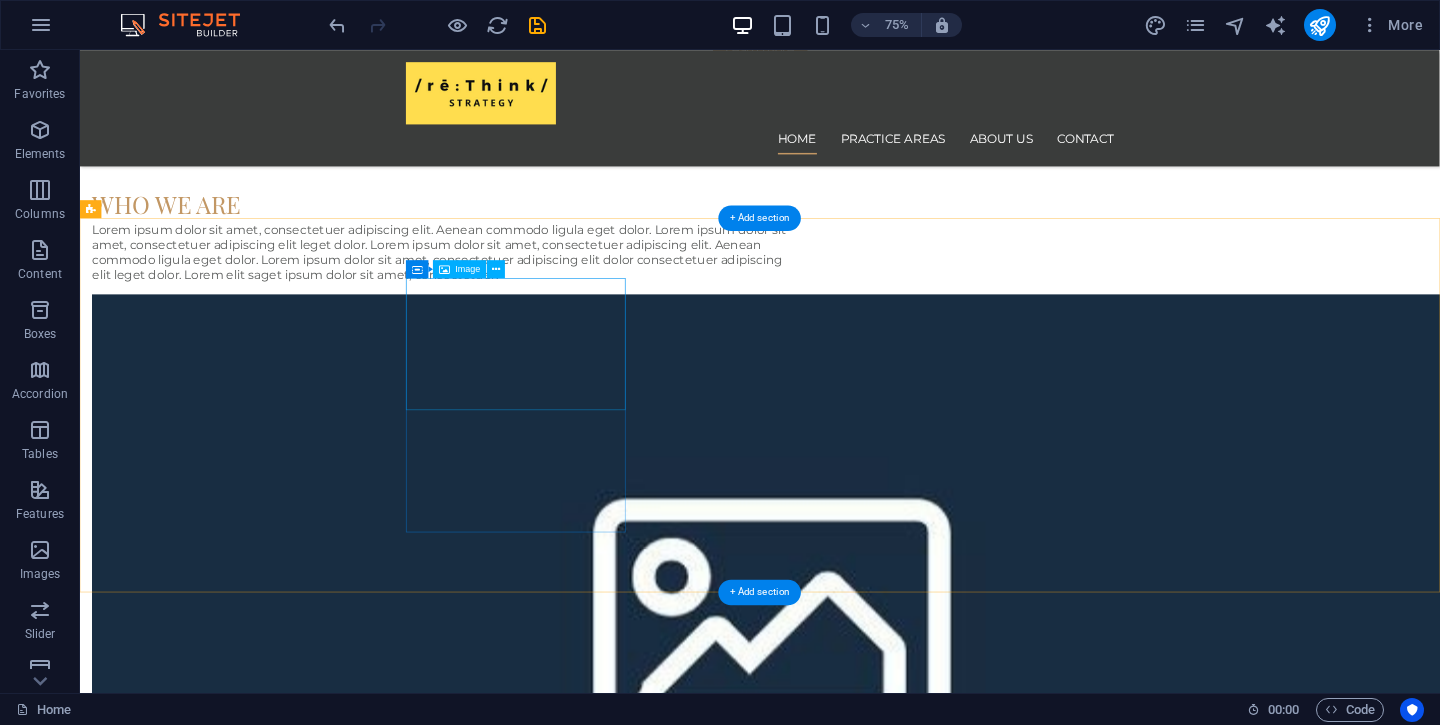 click at bounding box center [242, 1659] 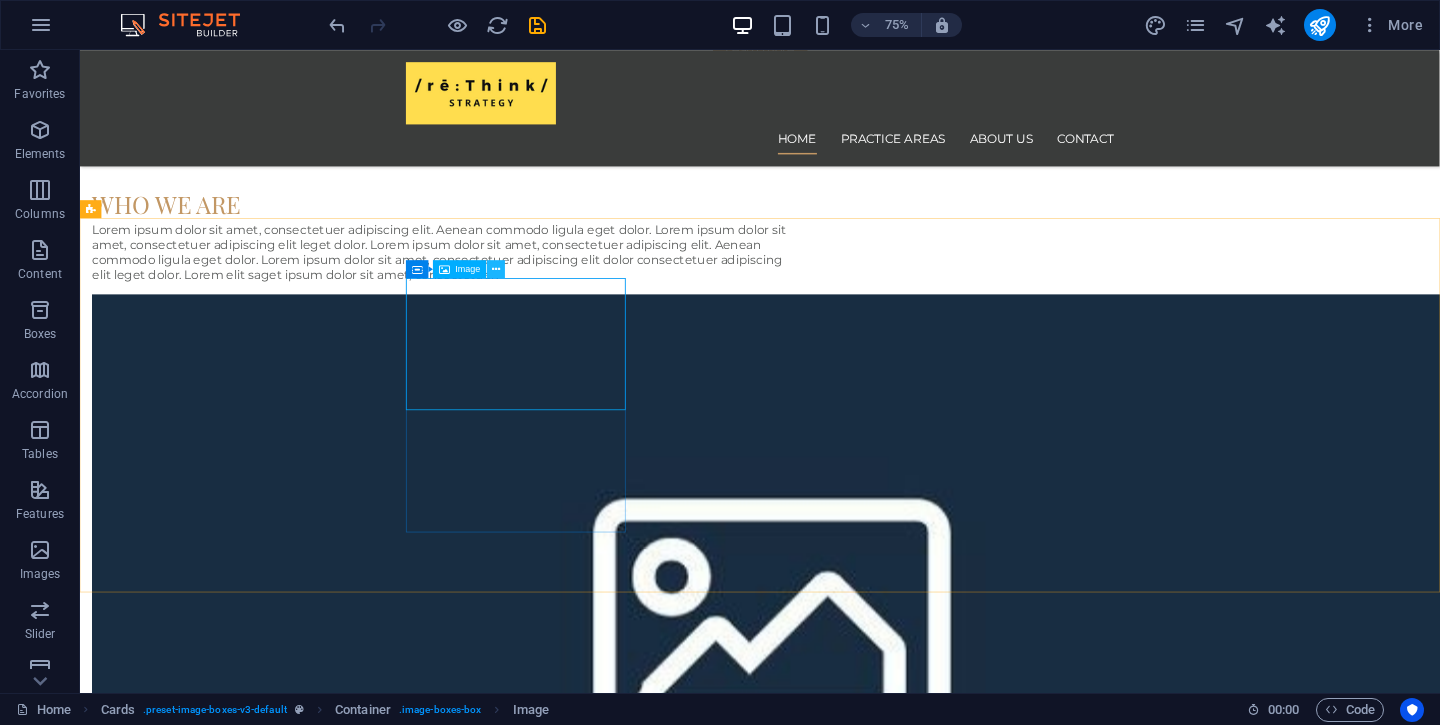 click at bounding box center [496, 269] 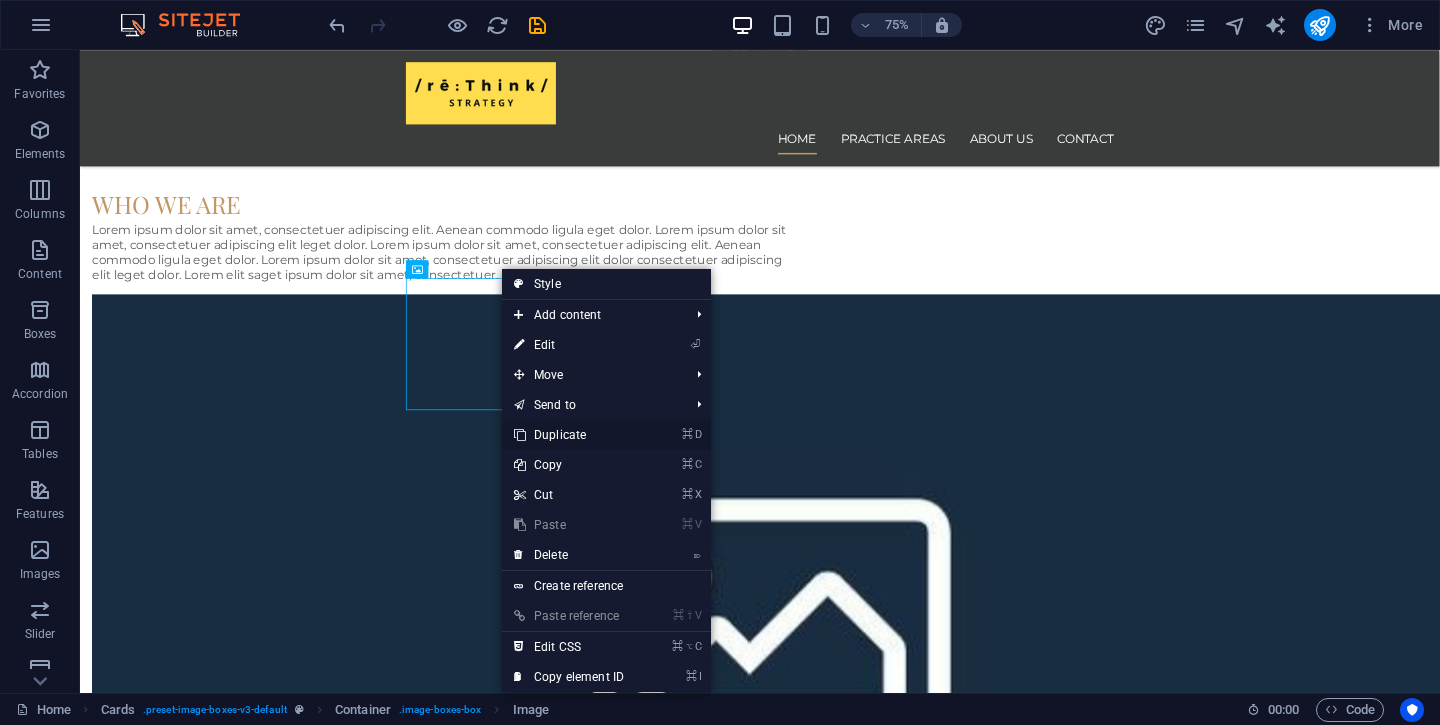 click on "⌘ D  Duplicate" at bounding box center [569, 435] 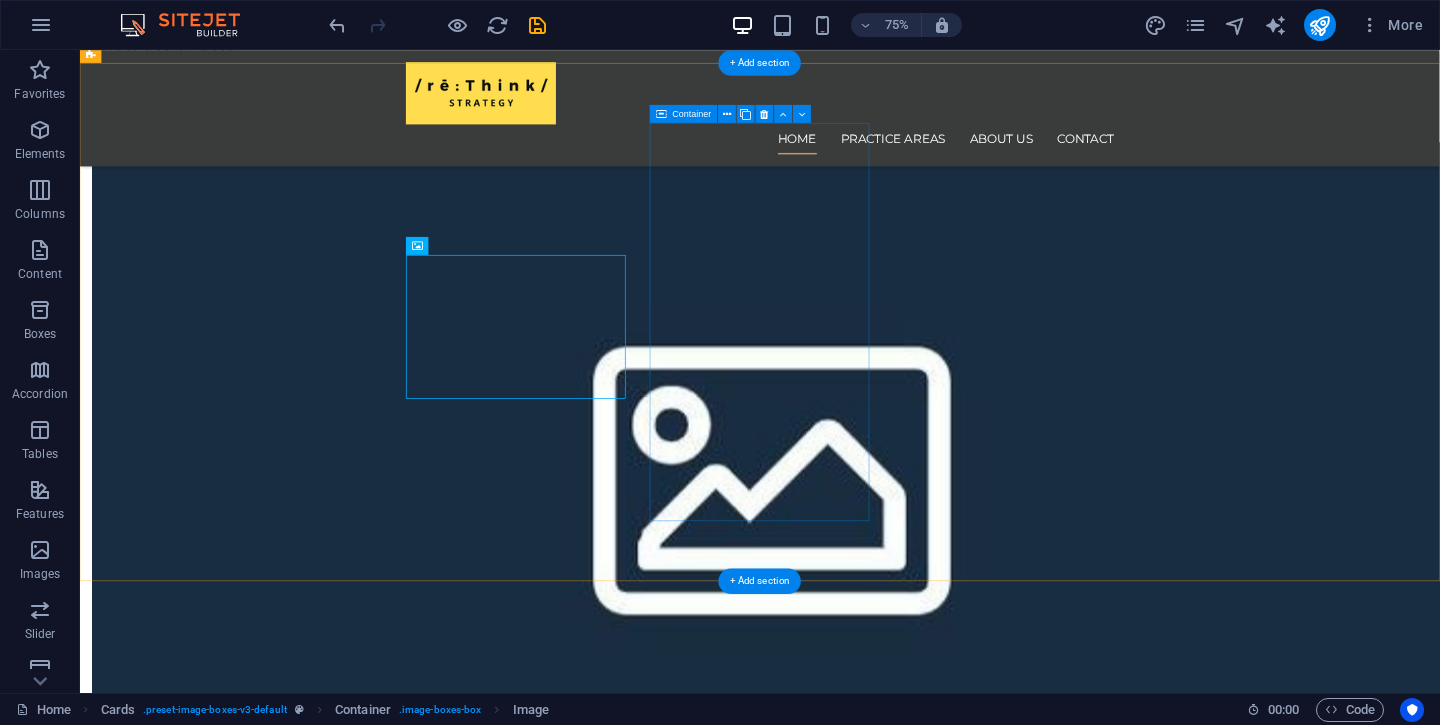 scroll, scrollTop: 1385, scrollLeft: 0, axis: vertical 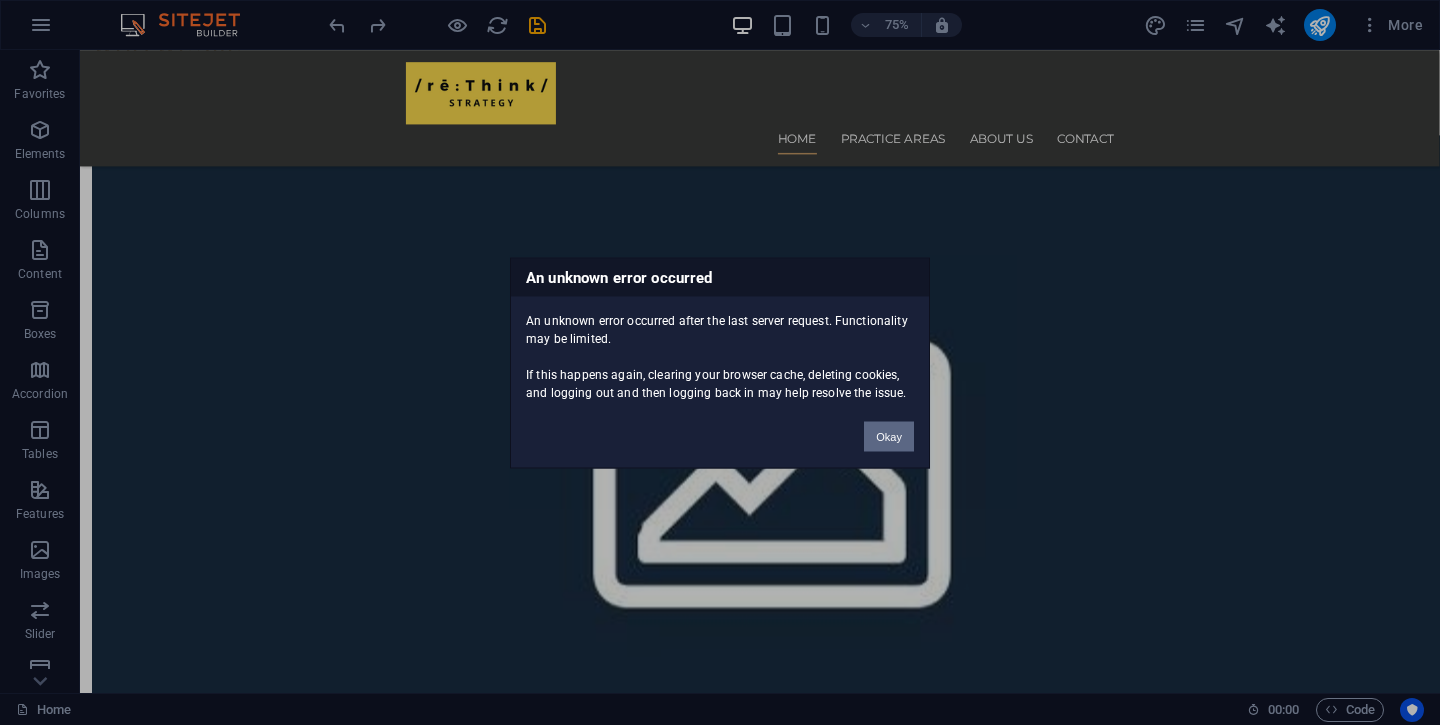 click on "Okay" at bounding box center [889, 436] 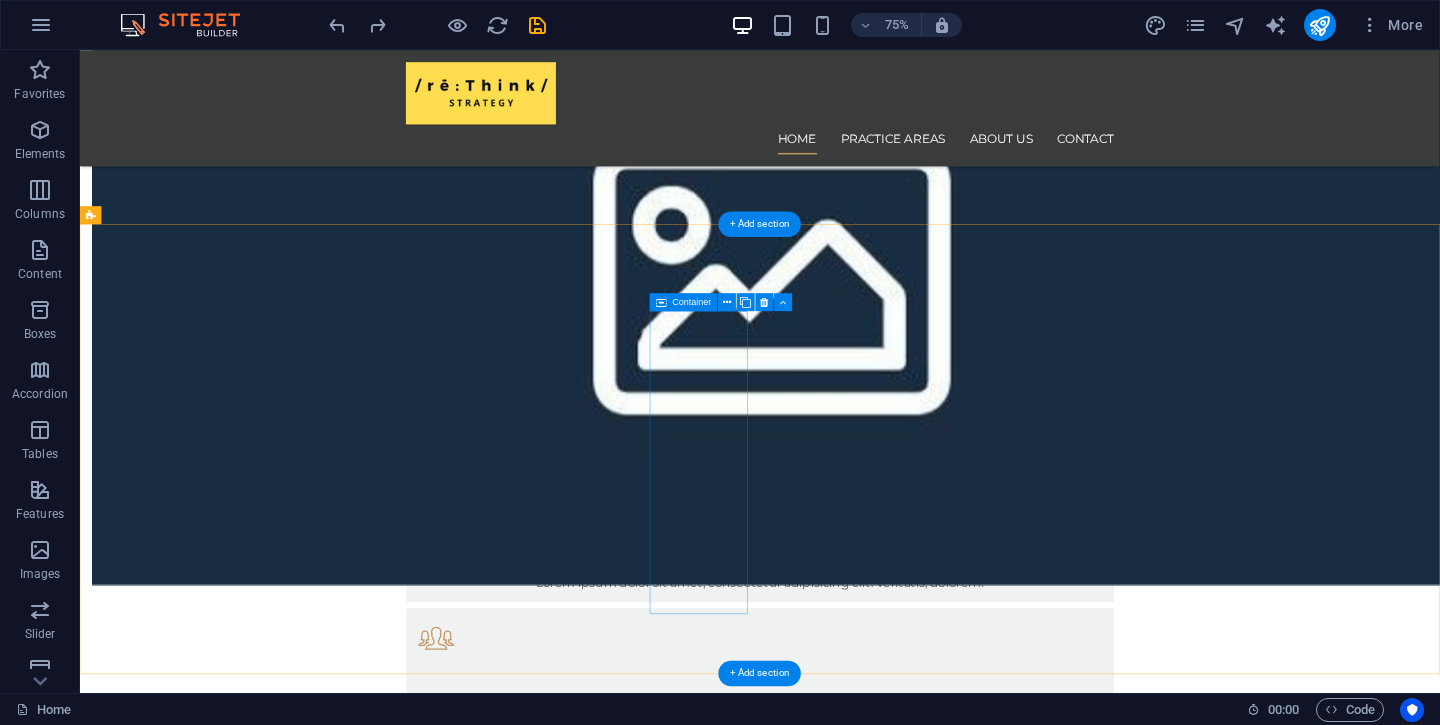 scroll, scrollTop: 1562, scrollLeft: 0, axis: vertical 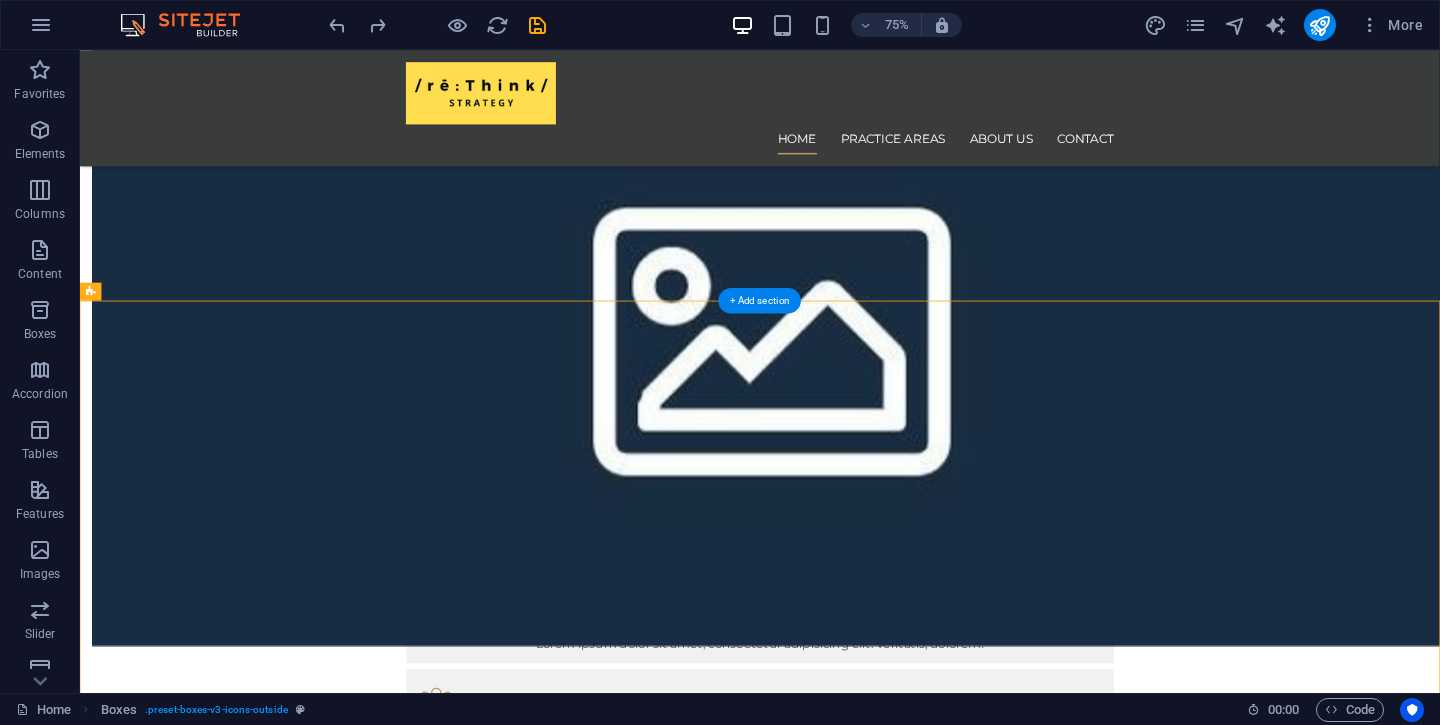 drag, startPoint x: 363, startPoint y: 601, endPoint x: 1004, endPoint y: 590, distance: 641.09436 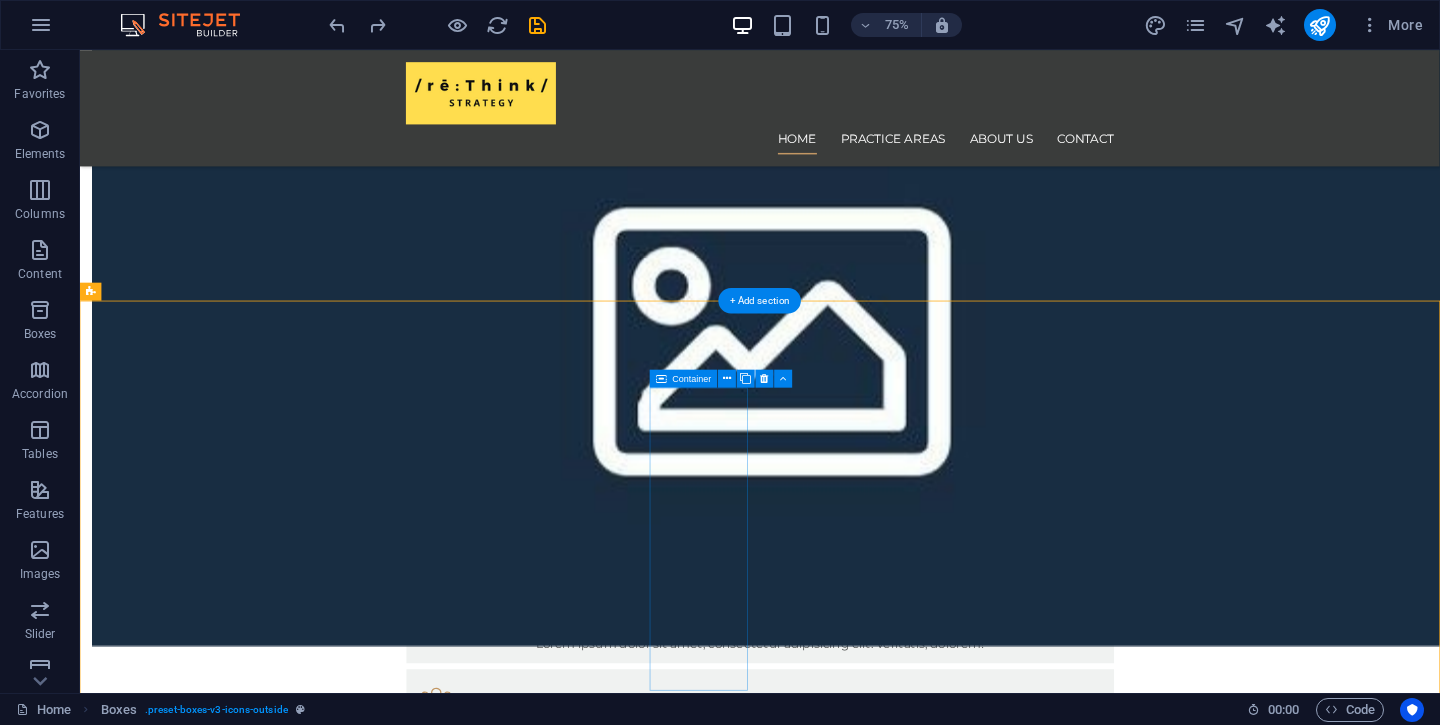 click on "Headline Lorem ipsum dolor sit amet, consectetuer adipiscing elit. Aenean commodo ligula eget dolor. Lorem ipsum dolor sit amet, consectetuer adipiscing elit leget dolor." at bounding box center (161, 3540) 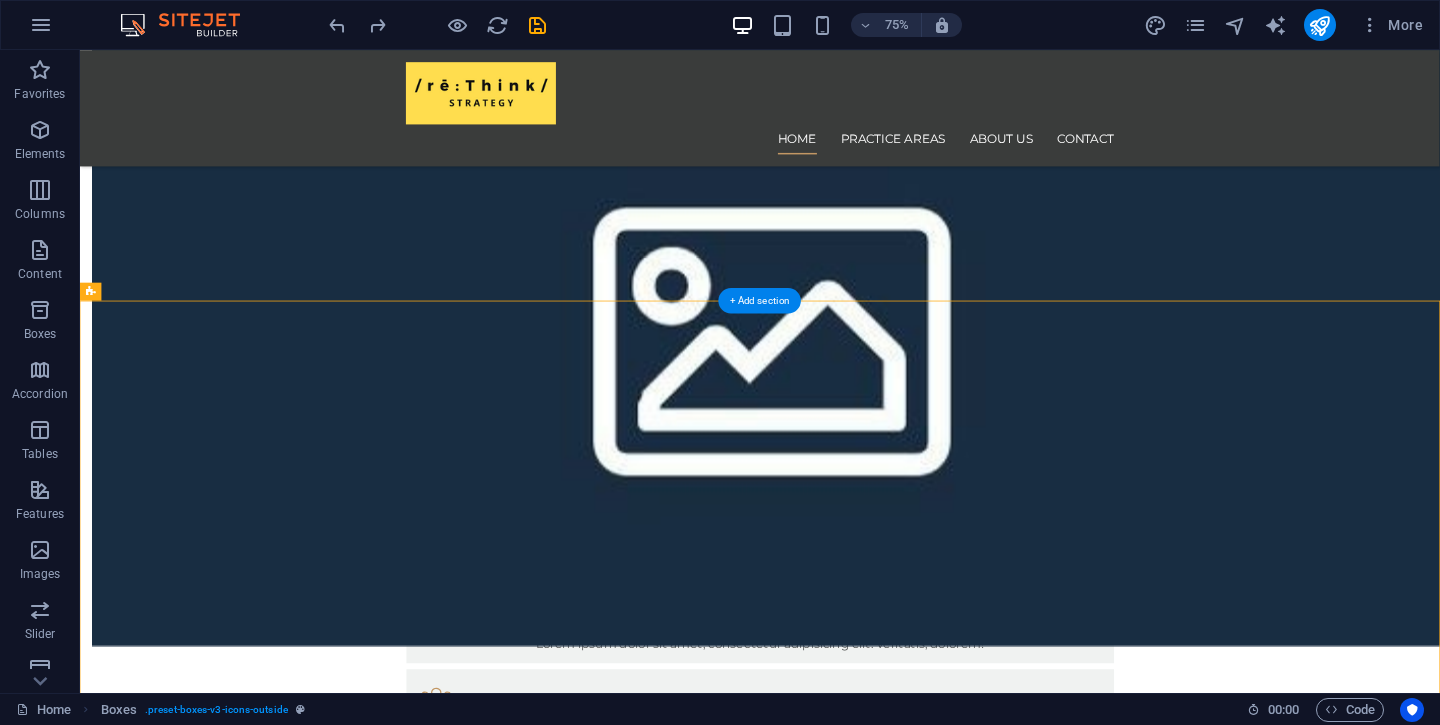 drag, startPoint x: 418, startPoint y: 506, endPoint x: 1143, endPoint y: 567, distance: 727.5617 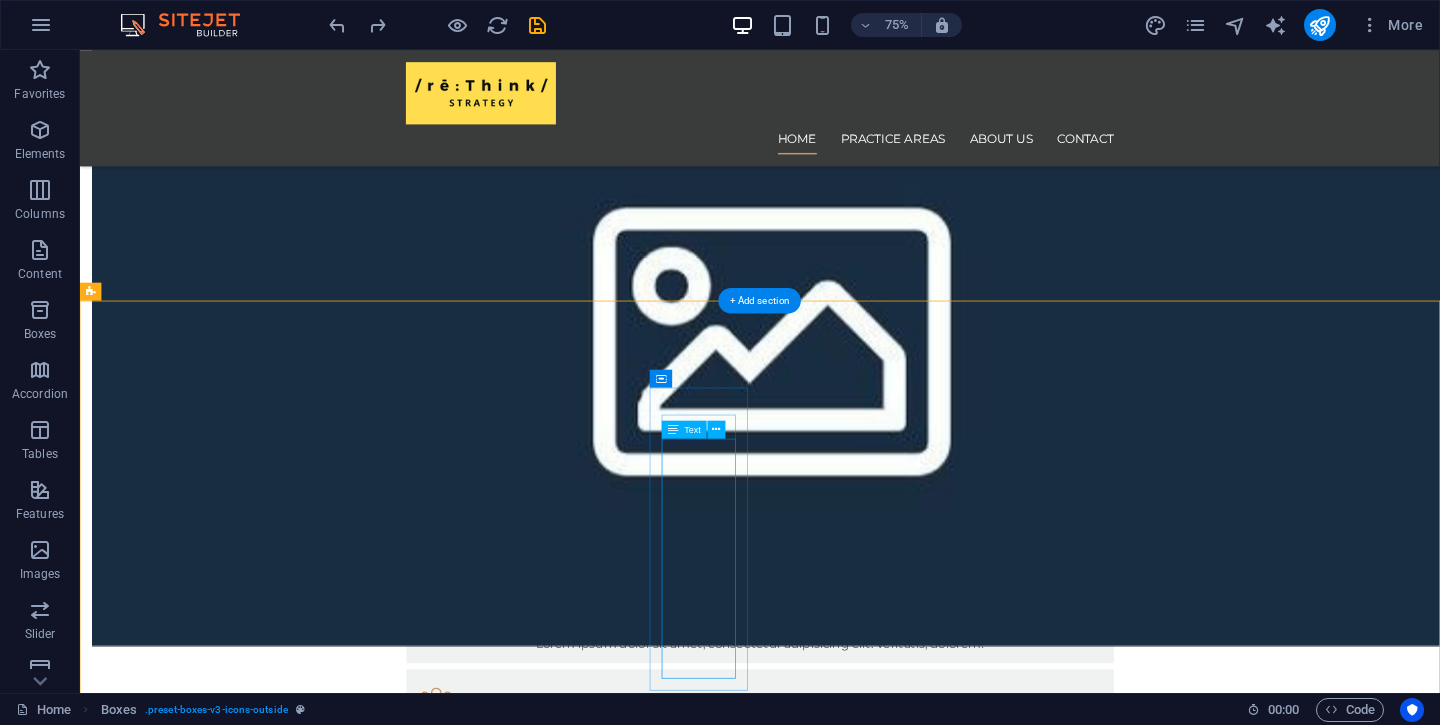 click on "Lorem ipsum dolor sit amet, consectetuer adipiscing elit. Aenean commodo ligula eget dolor. Lorem ipsum dolor sit amet, consectetuer adipiscing elit leget dolor." at bounding box center [161, 3566] 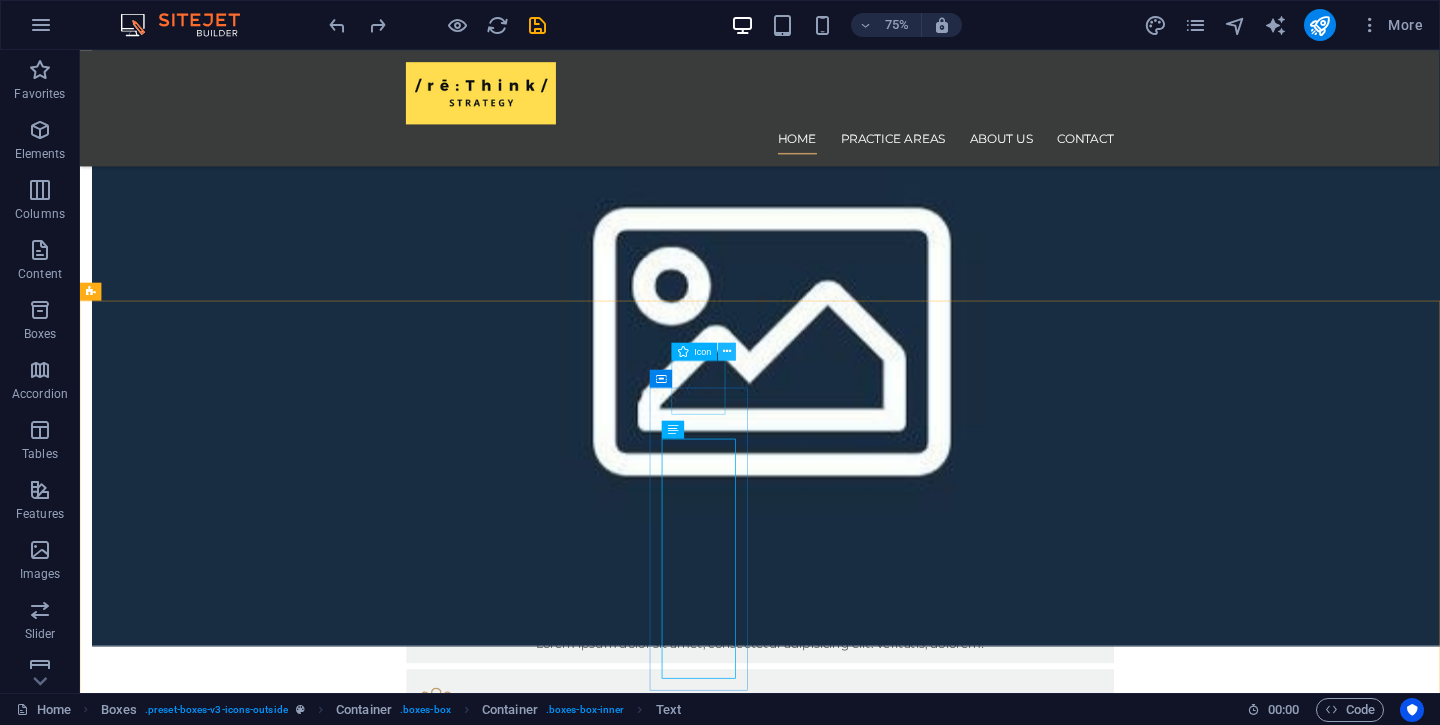 click at bounding box center (727, 352) 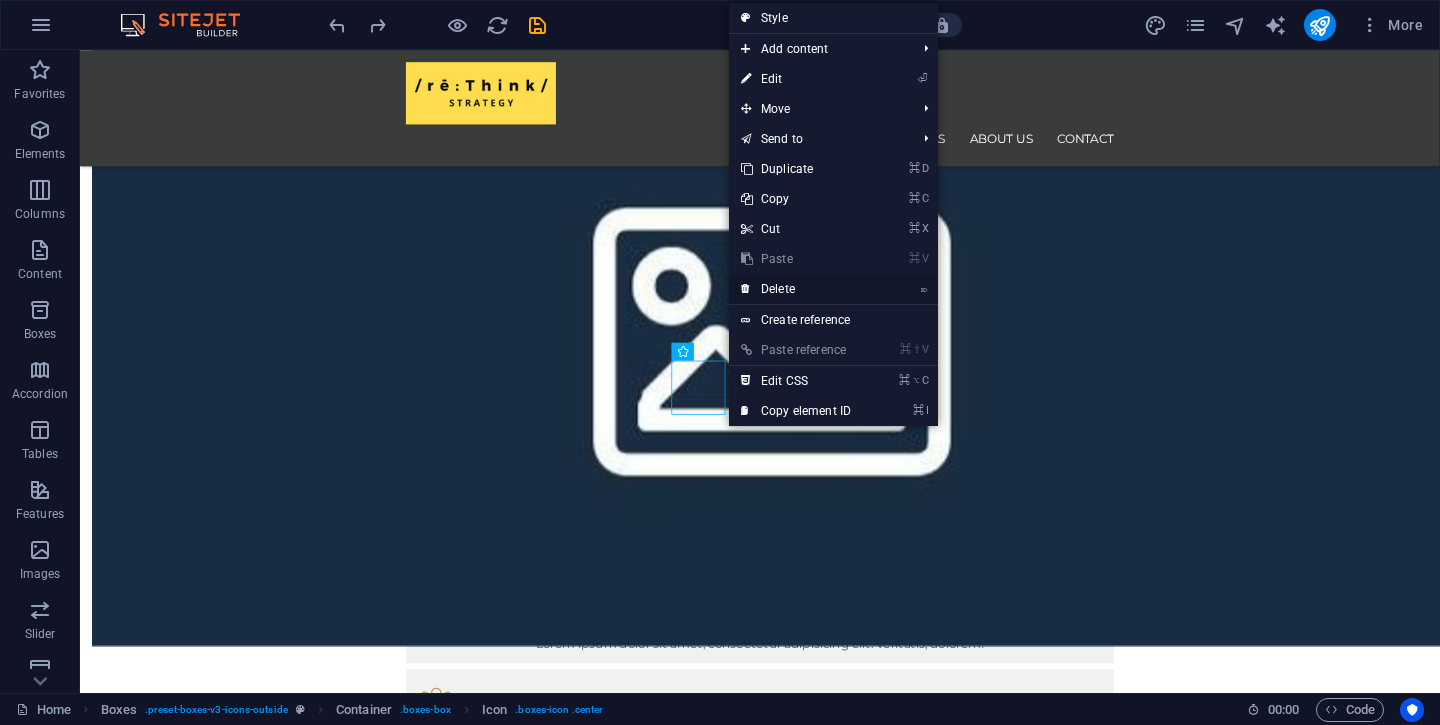 click on "⌦  Delete" at bounding box center [796, 289] 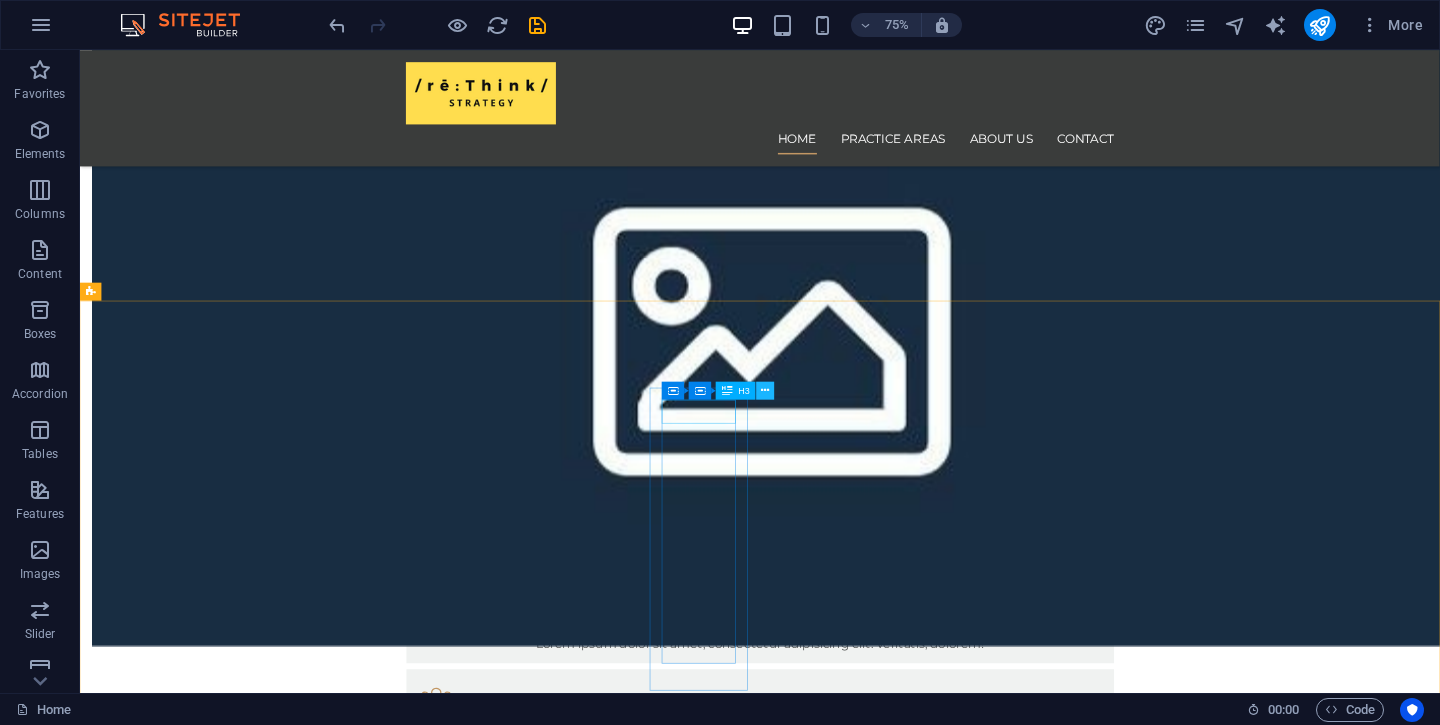 click at bounding box center (766, 391) 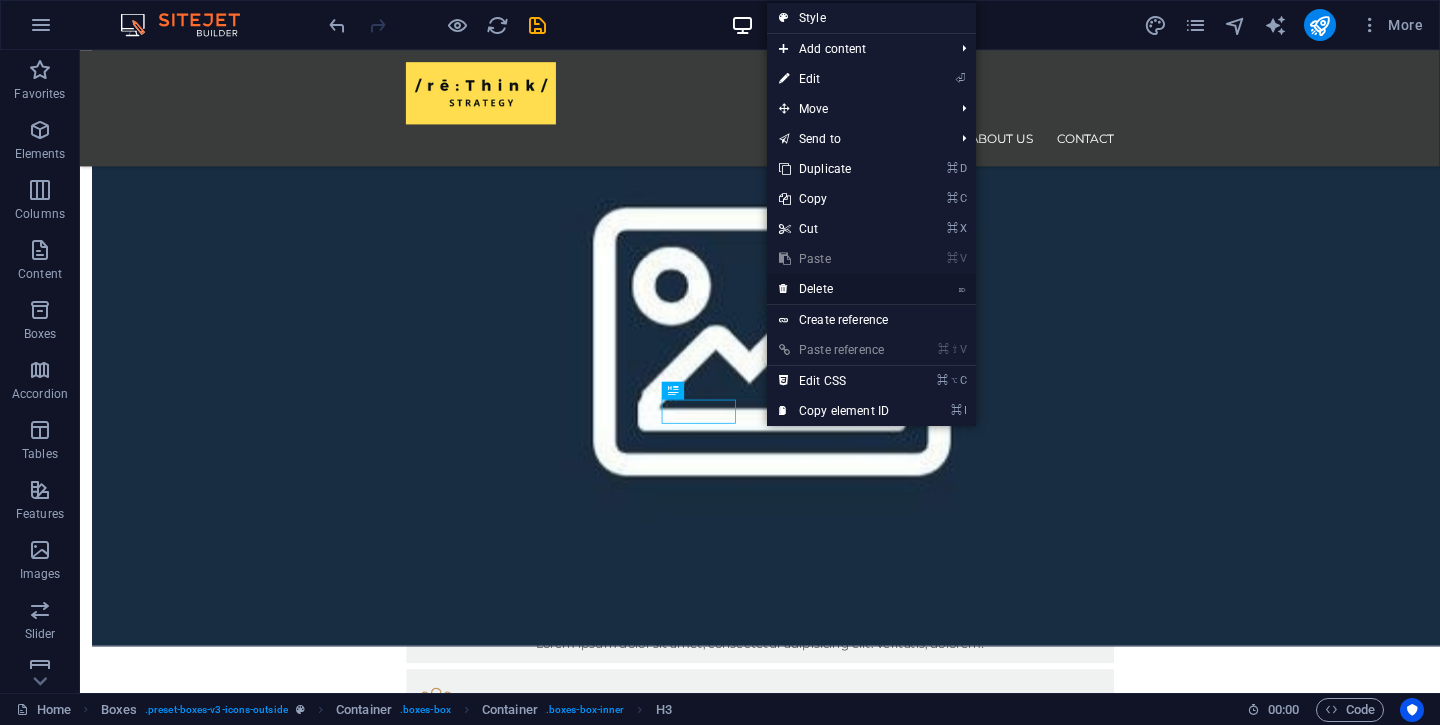 click on "⌦  Delete" at bounding box center (834, 289) 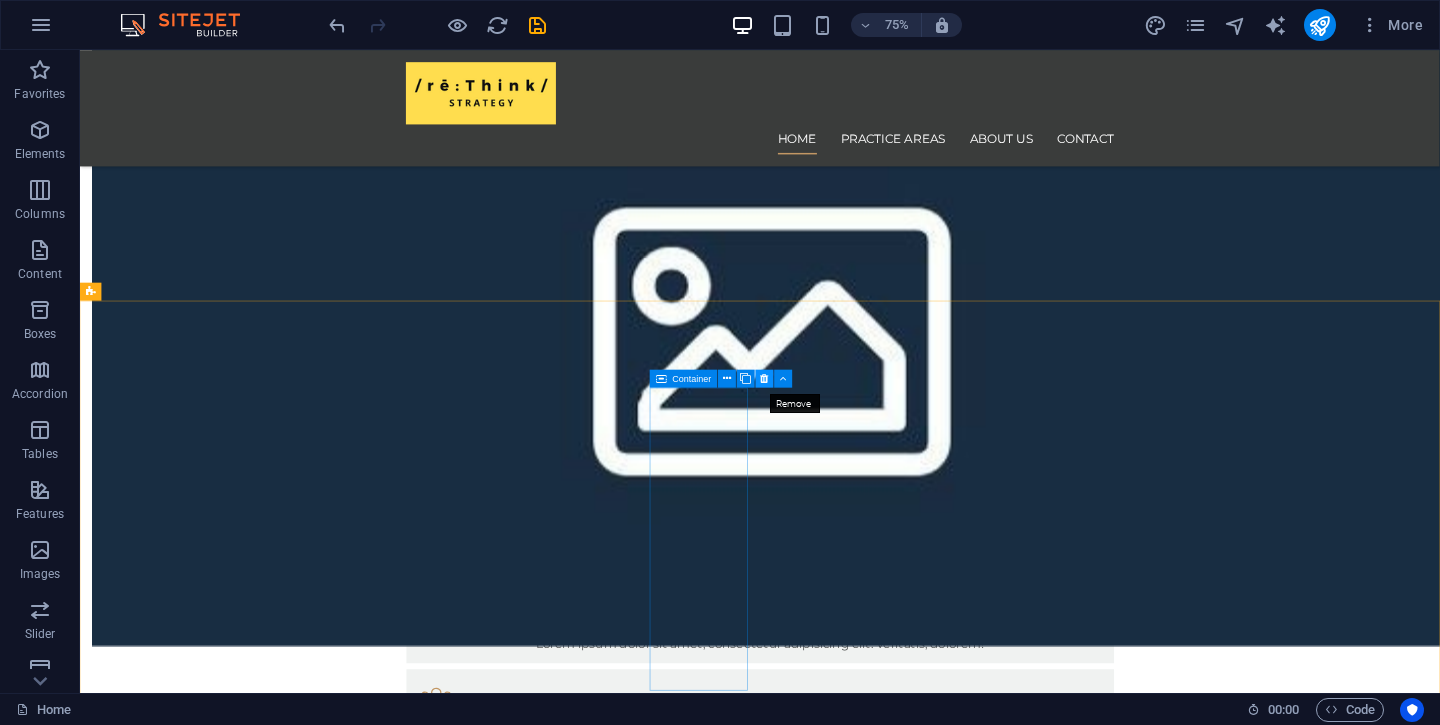 click at bounding box center [765, 379] 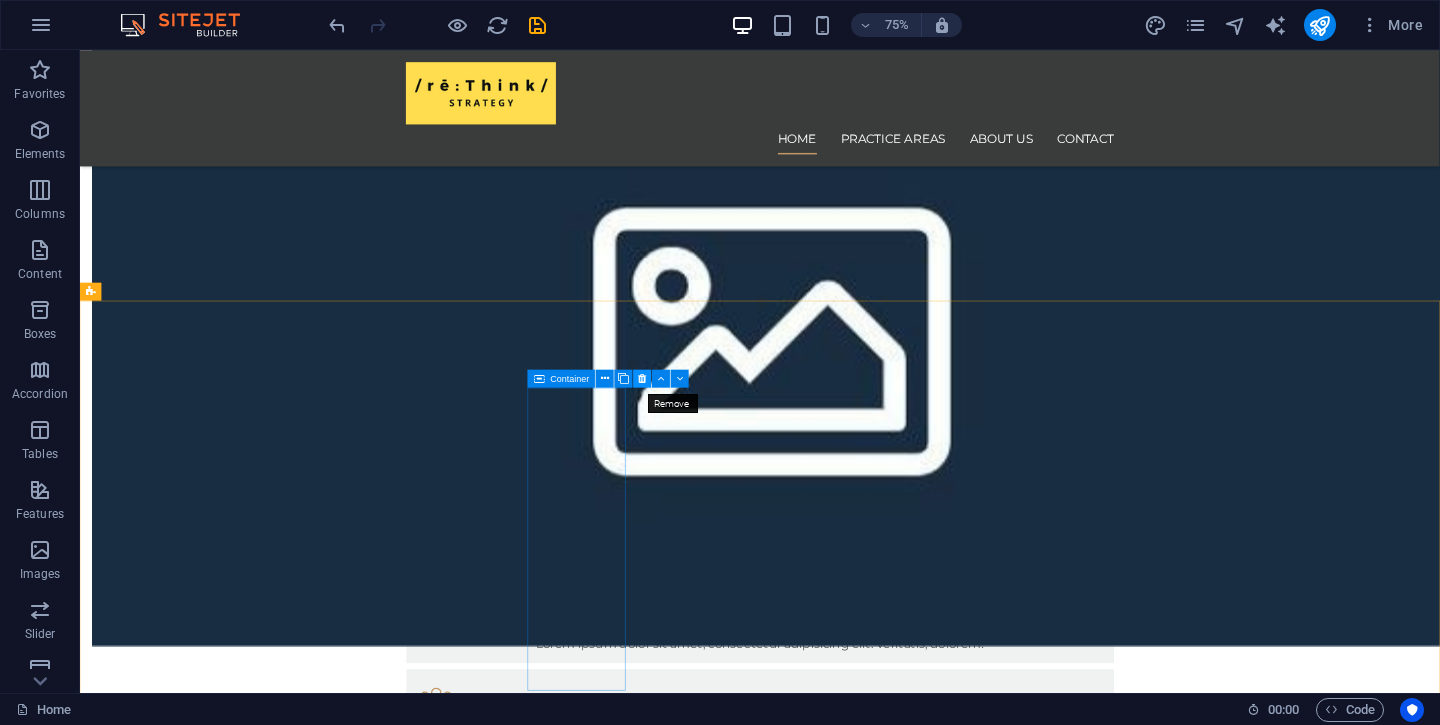 click at bounding box center (643, 379) 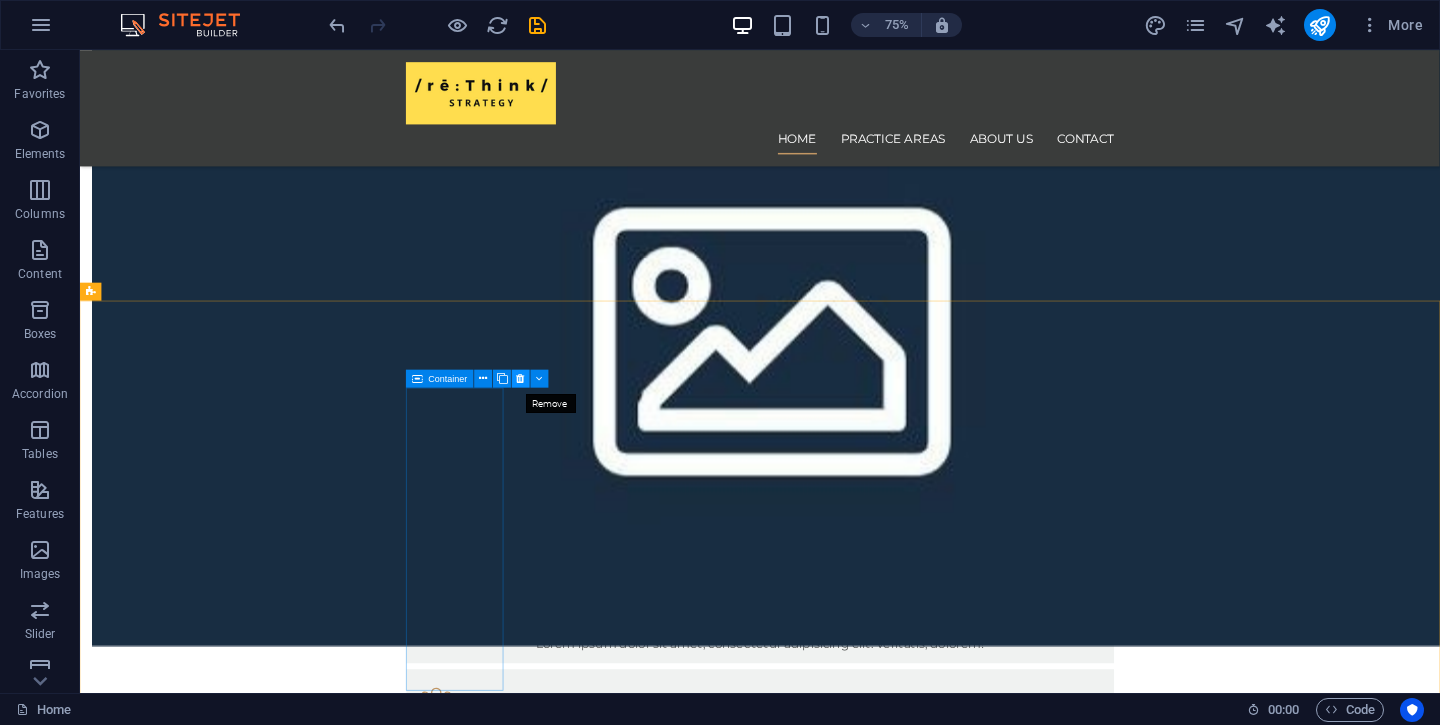 click at bounding box center (521, 379) 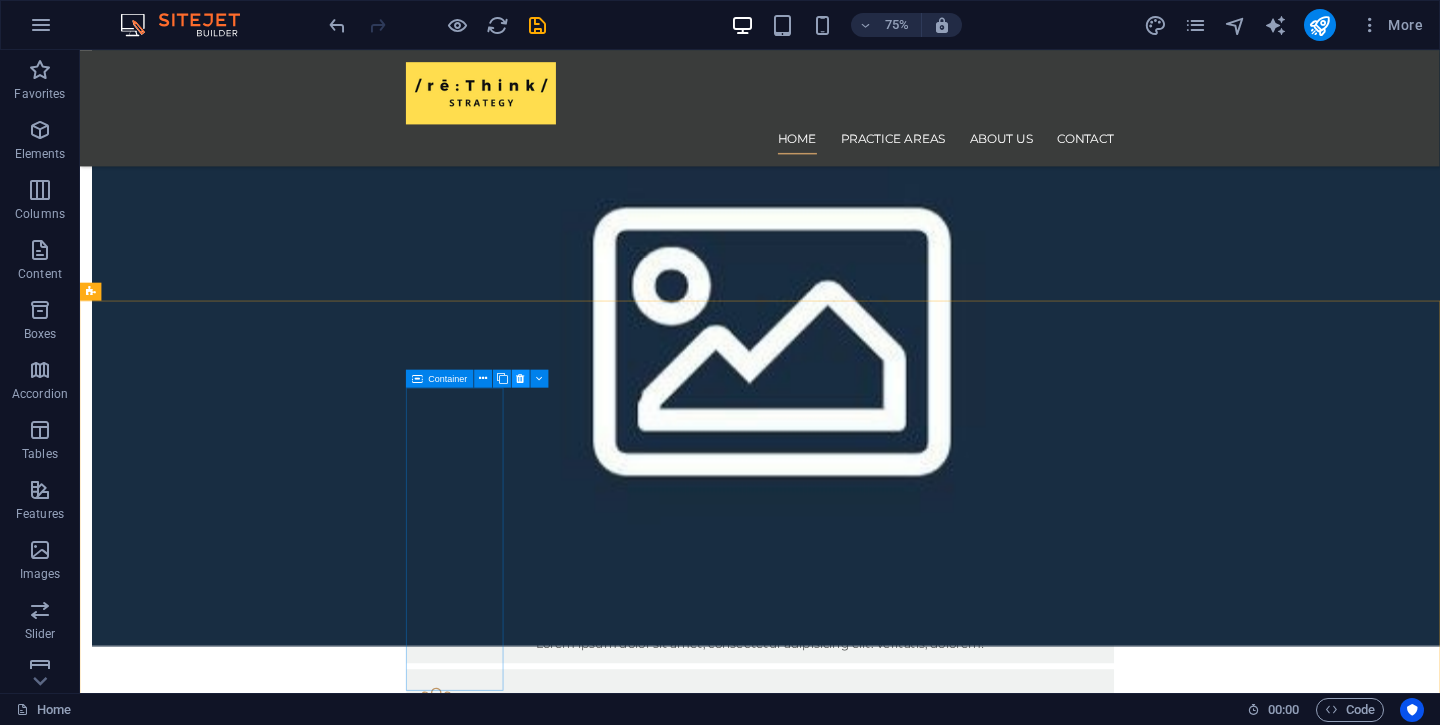 click at bounding box center (521, 379) 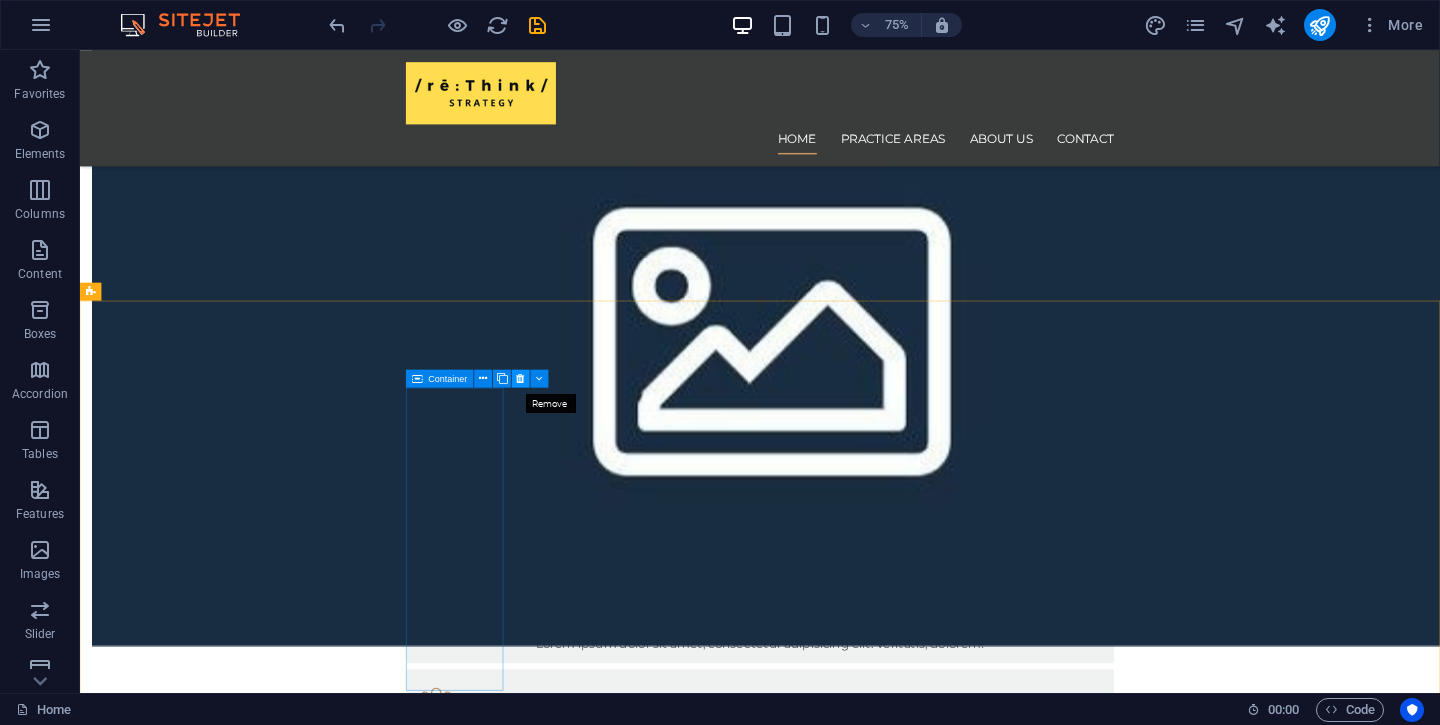 click at bounding box center [521, 379] 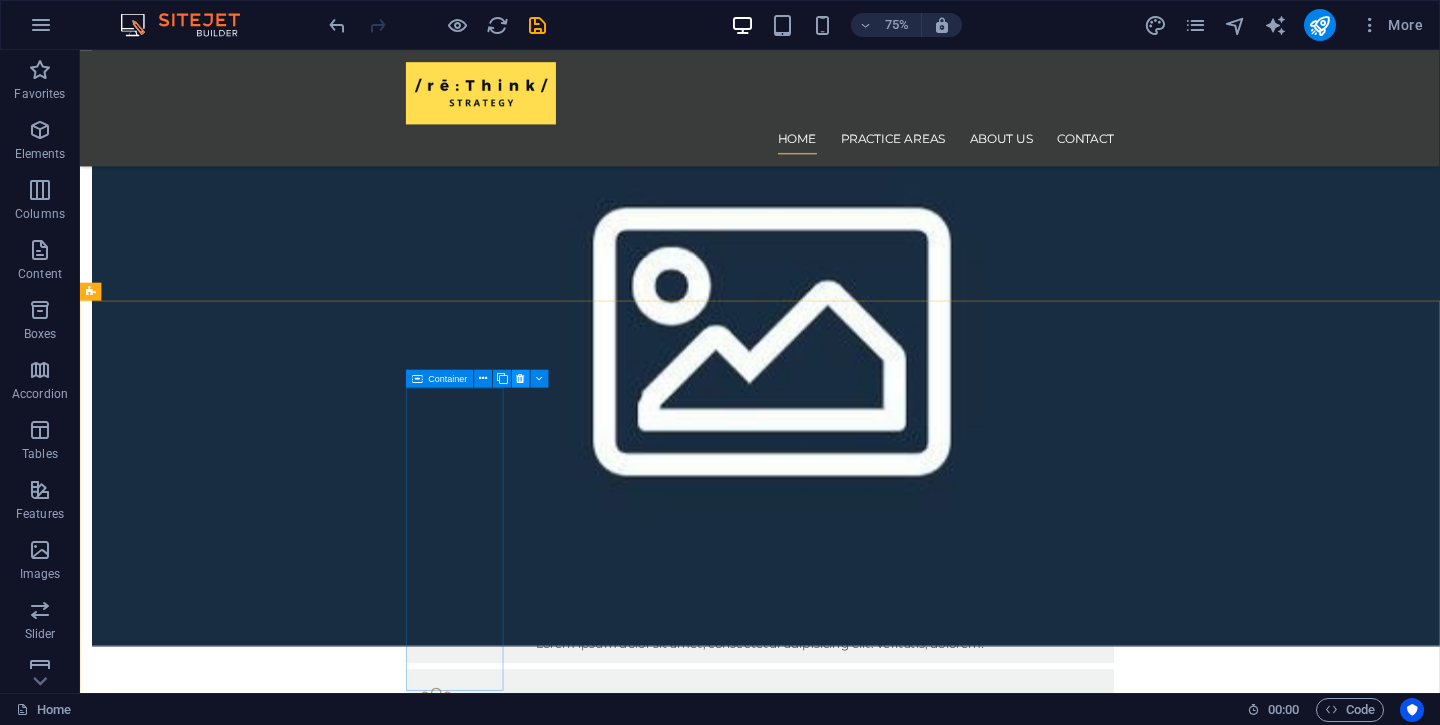 click at bounding box center [521, 379] 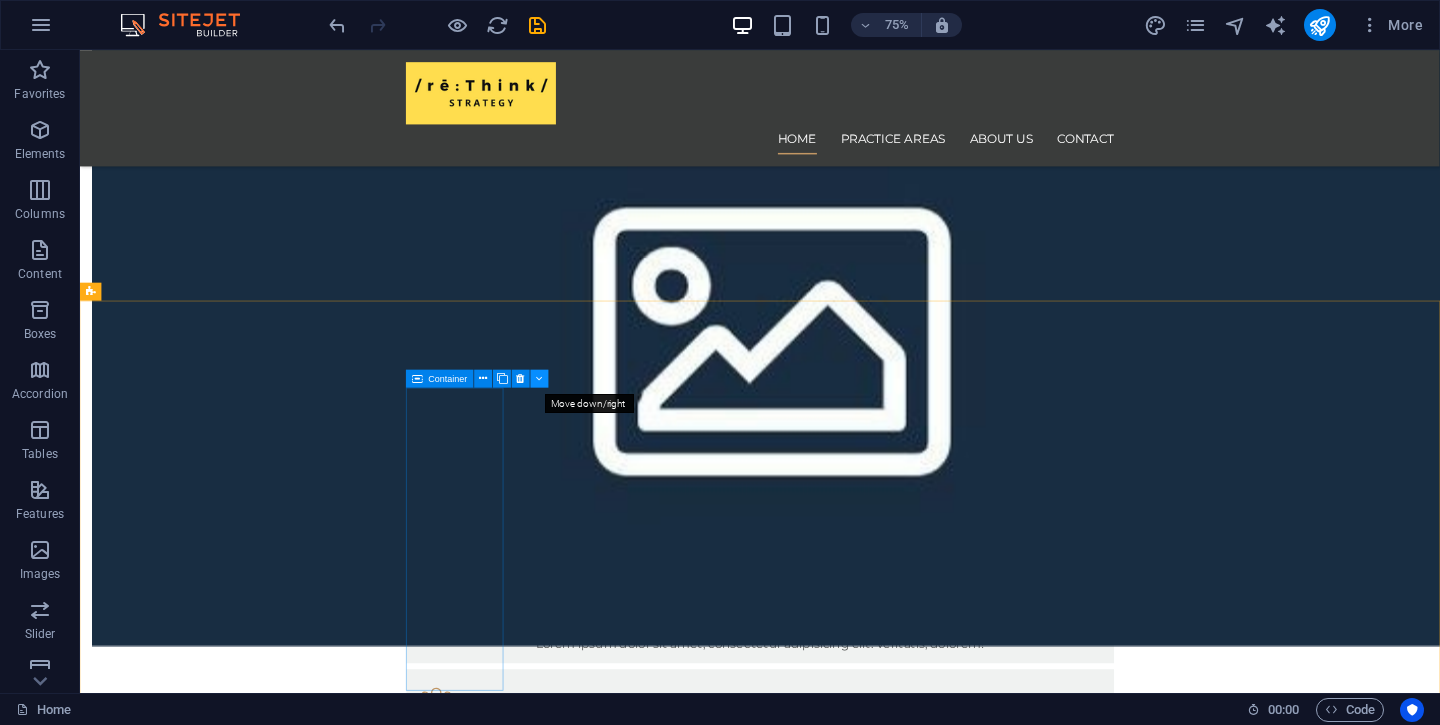 click at bounding box center [539, 379] 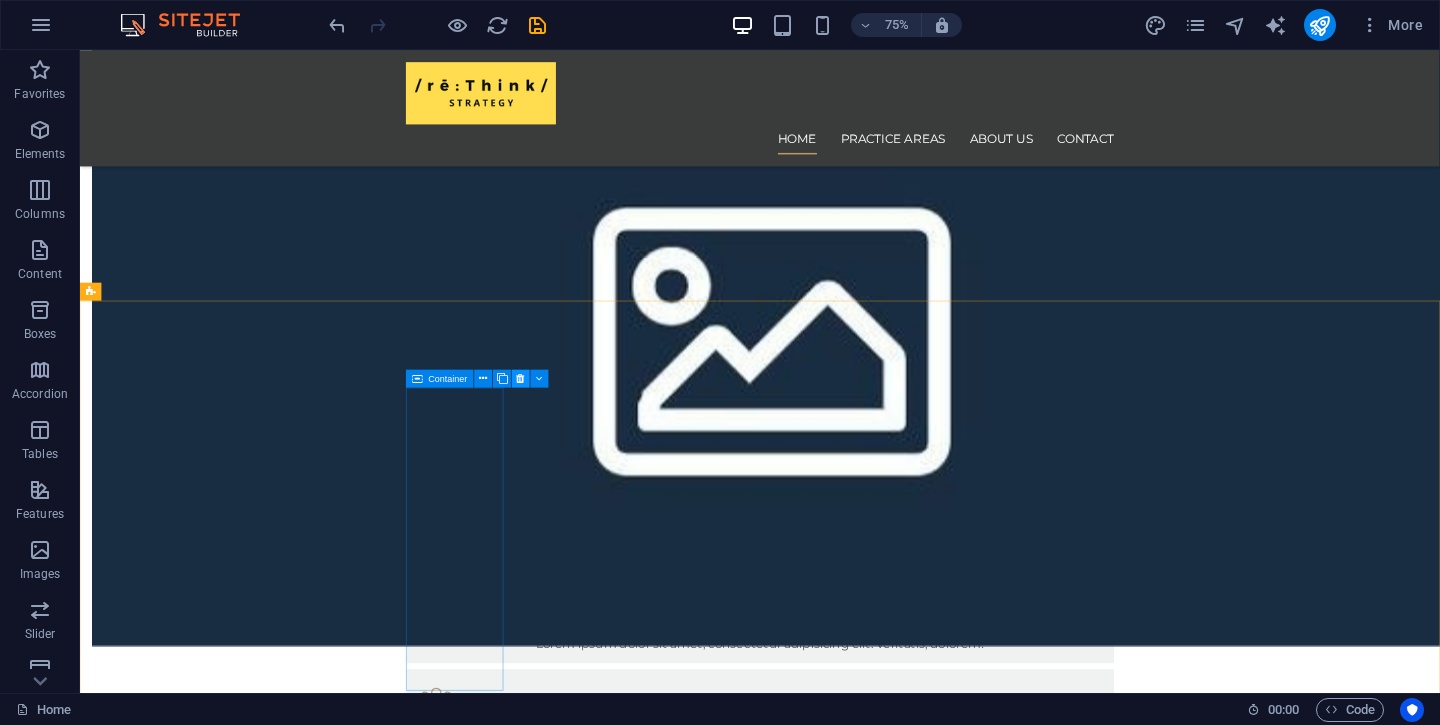 click at bounding box center [521, 379] 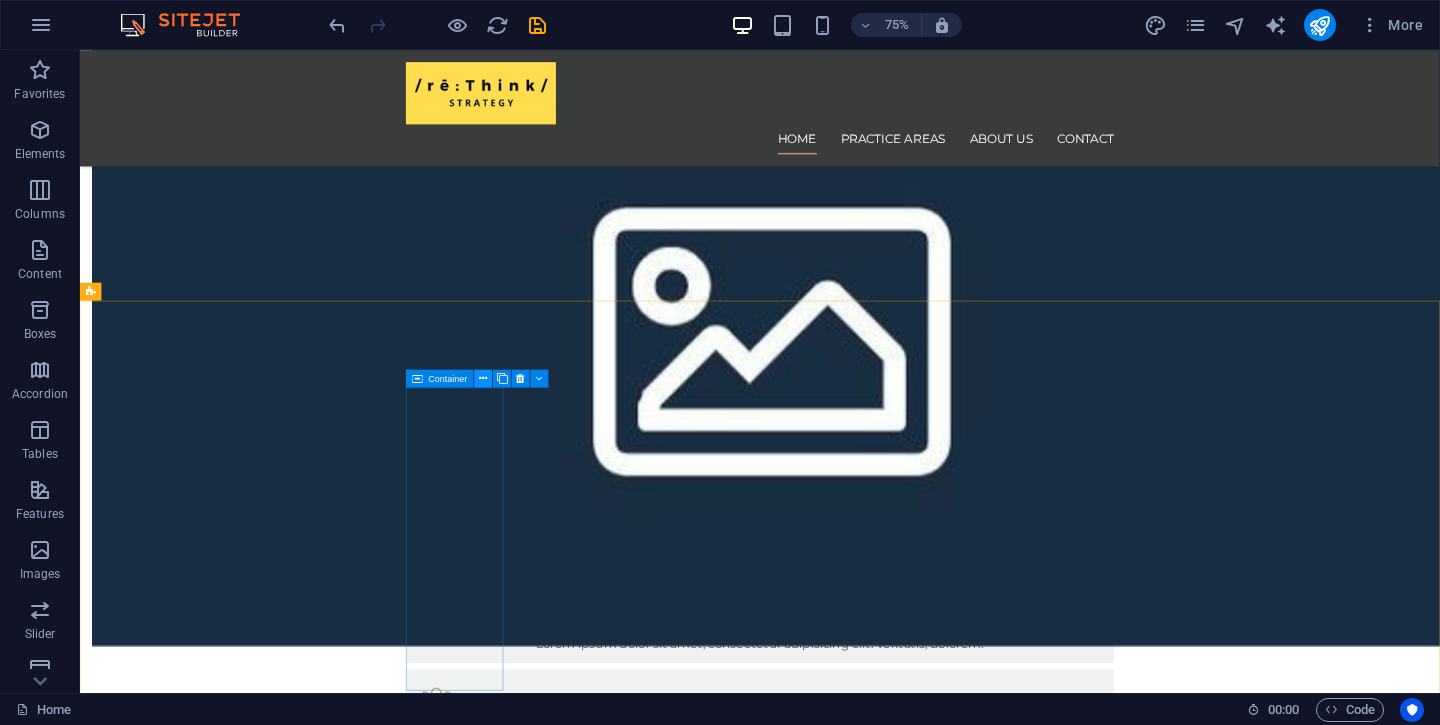 click at bounding box center (483, 379) 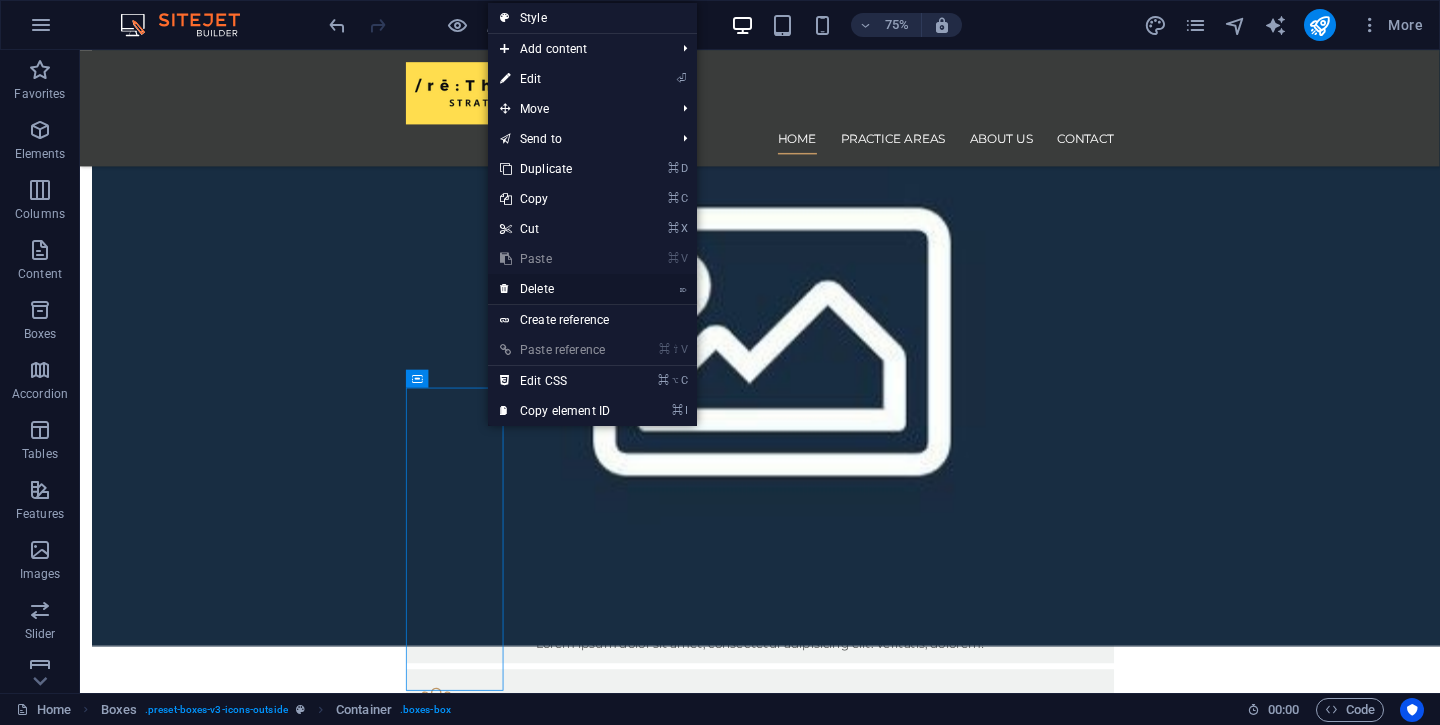 click on "⌦  Delete" at bounding box center [555, 289] 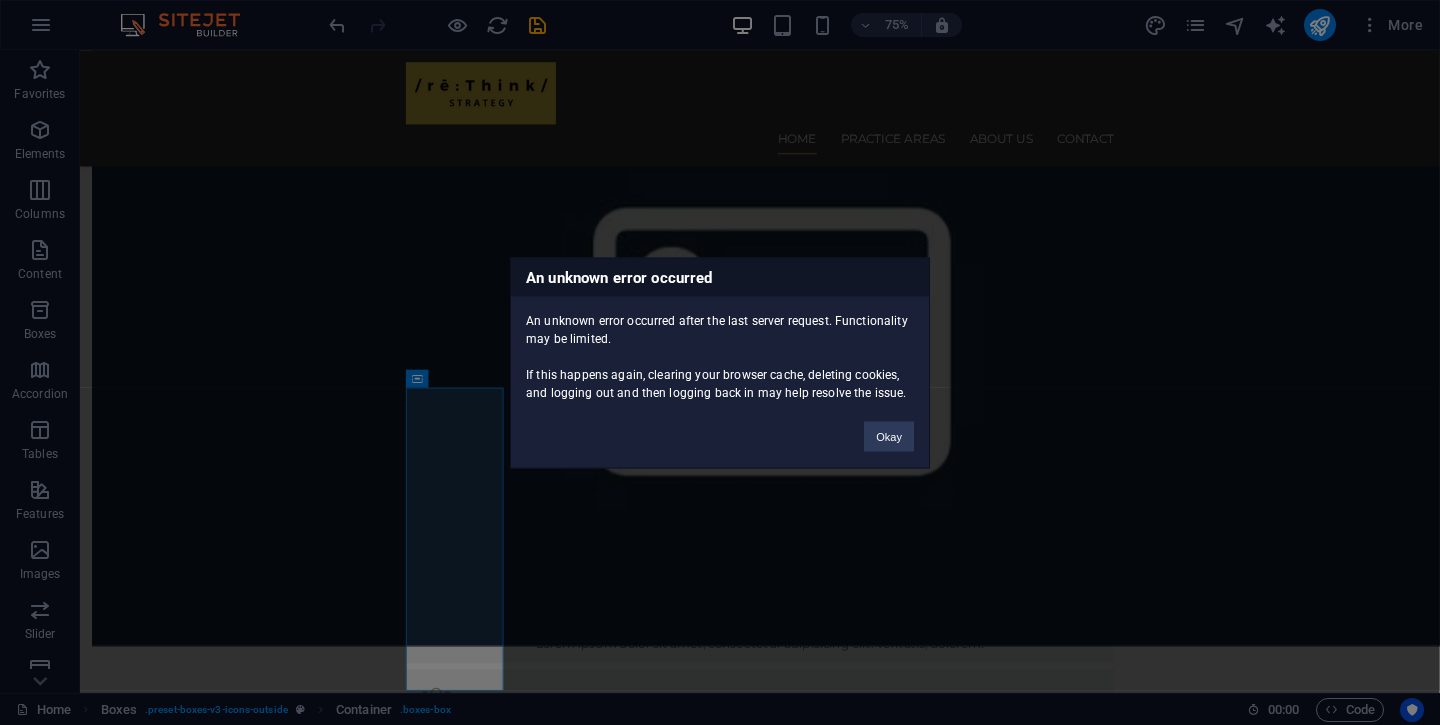 click on "Okay" at bounding box center (889, 426) 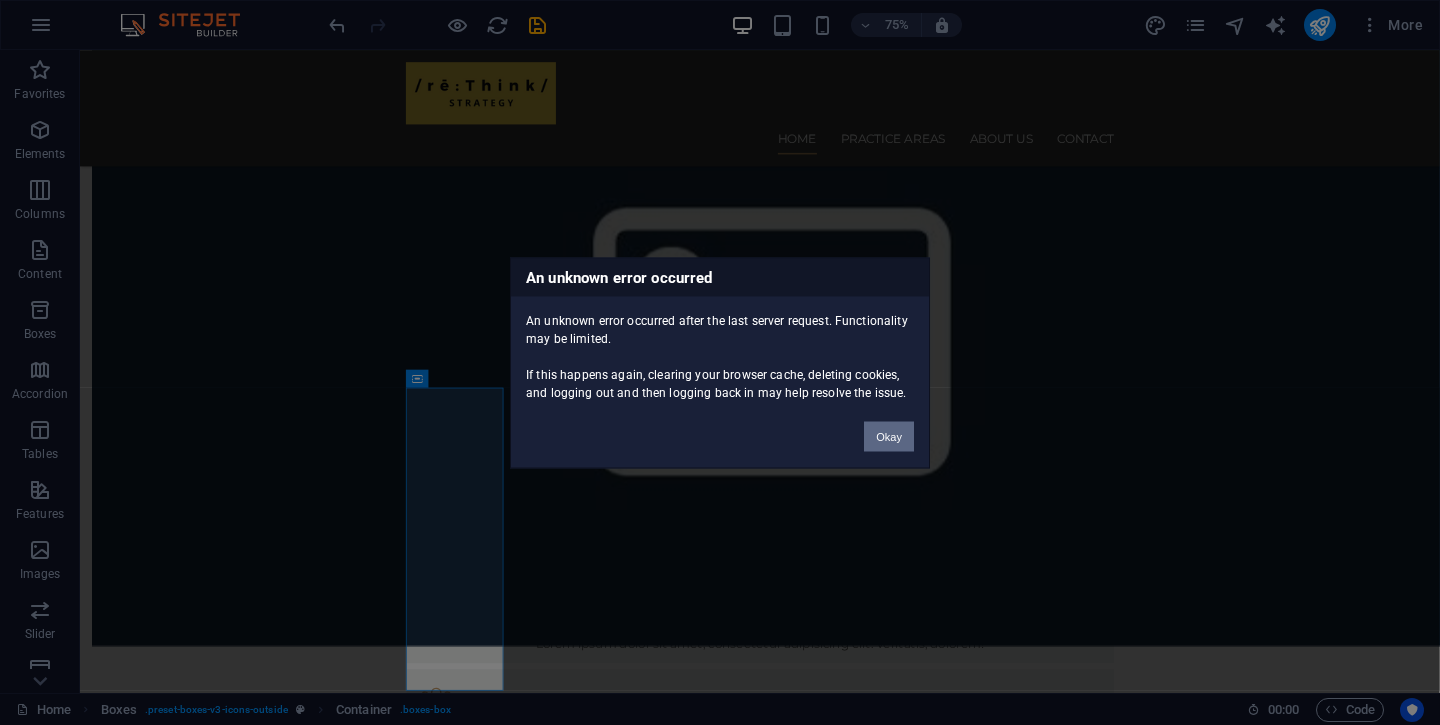 click on "Okay" at bounding box center [889, 436] 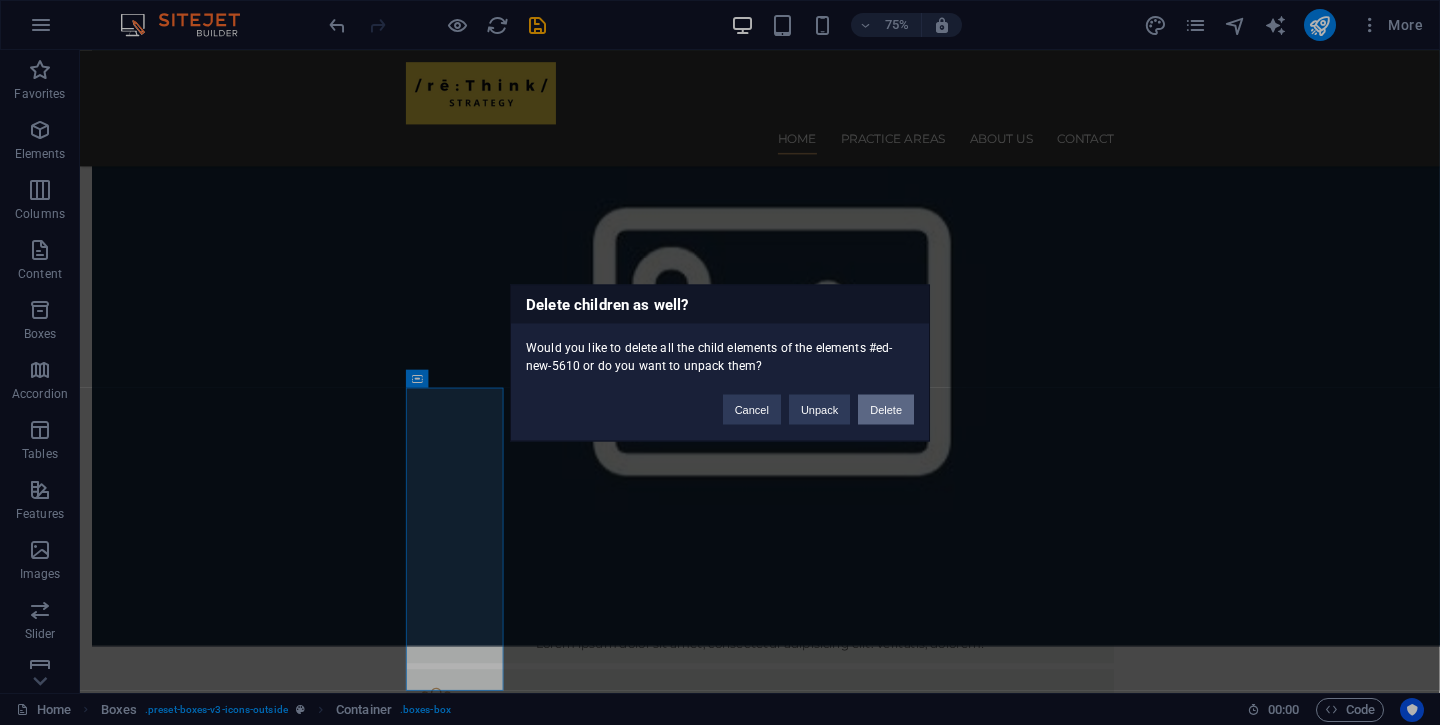 click on "Delete" at bounding box center [886, 409] 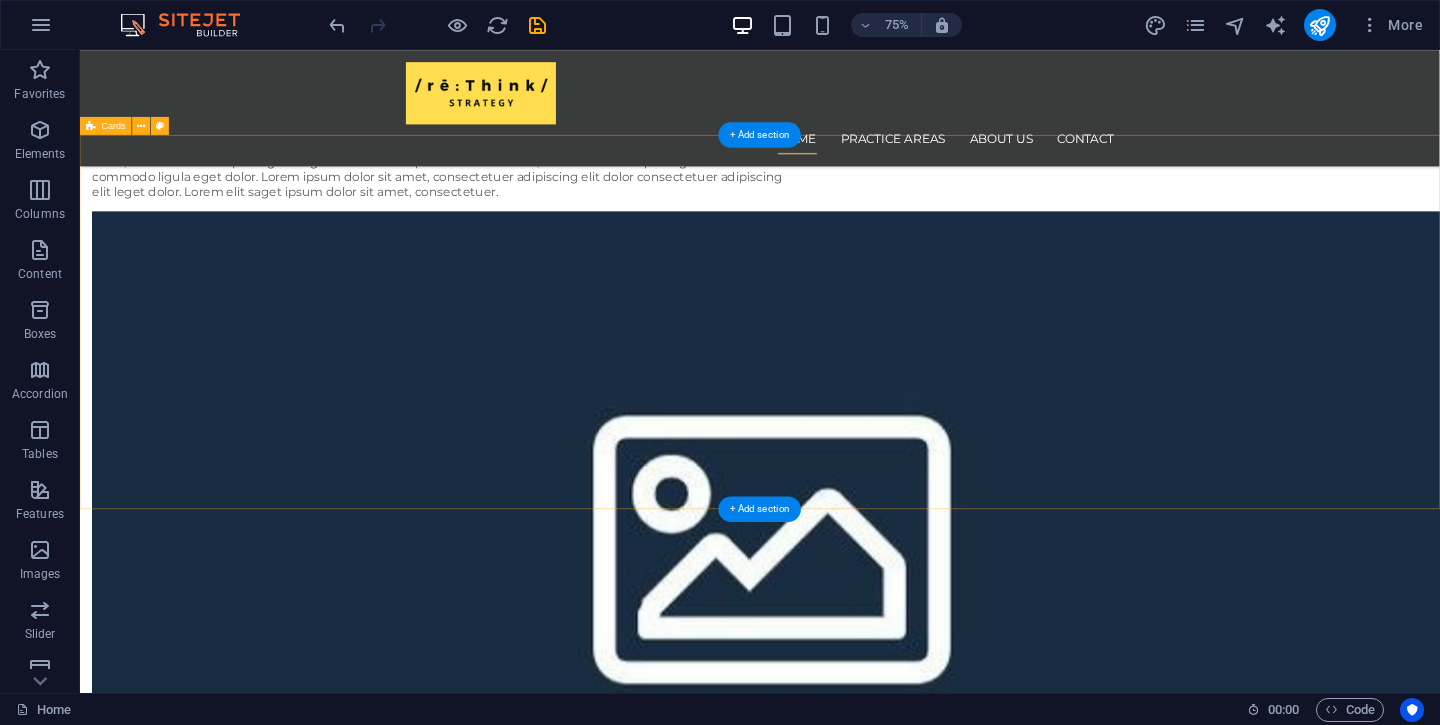 scroll, scrollTop: 1066, scrollLeft: 0, axis: vertical 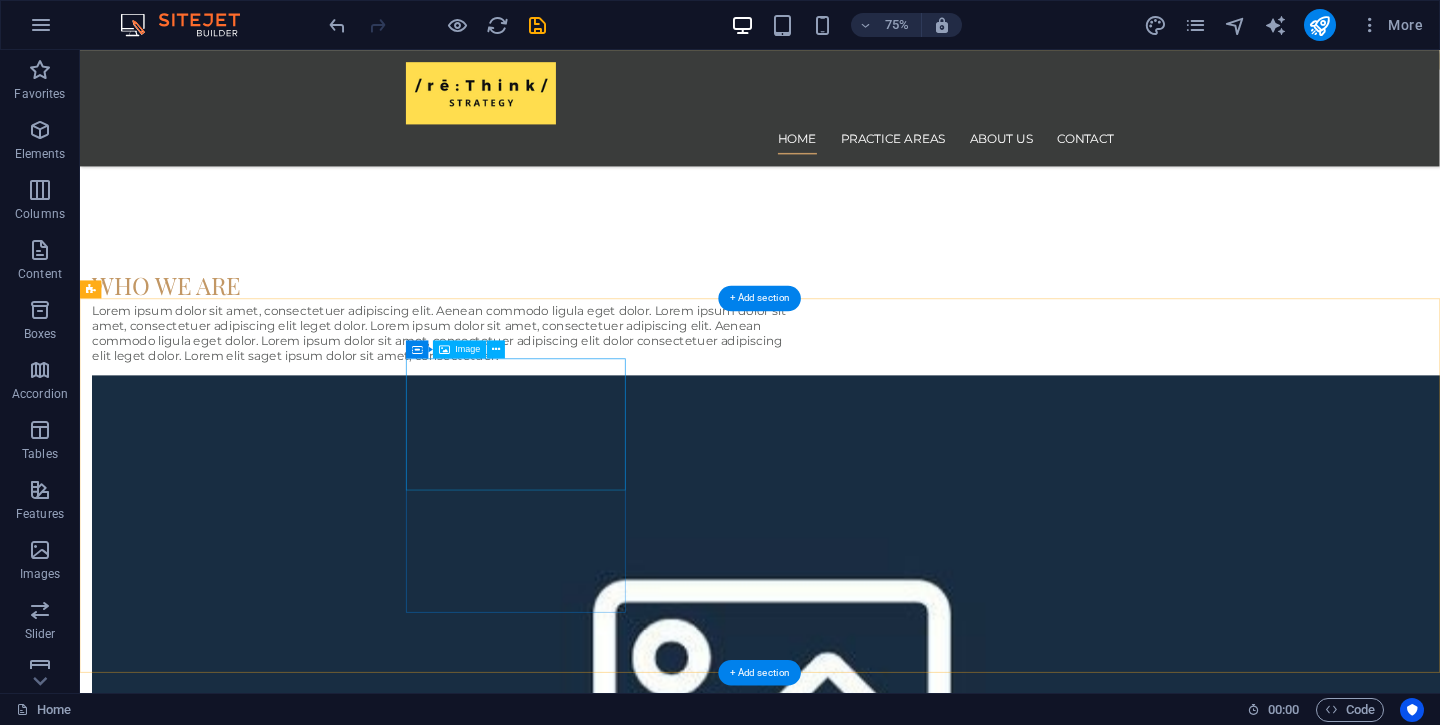 click at bounding box center (242, 1766) 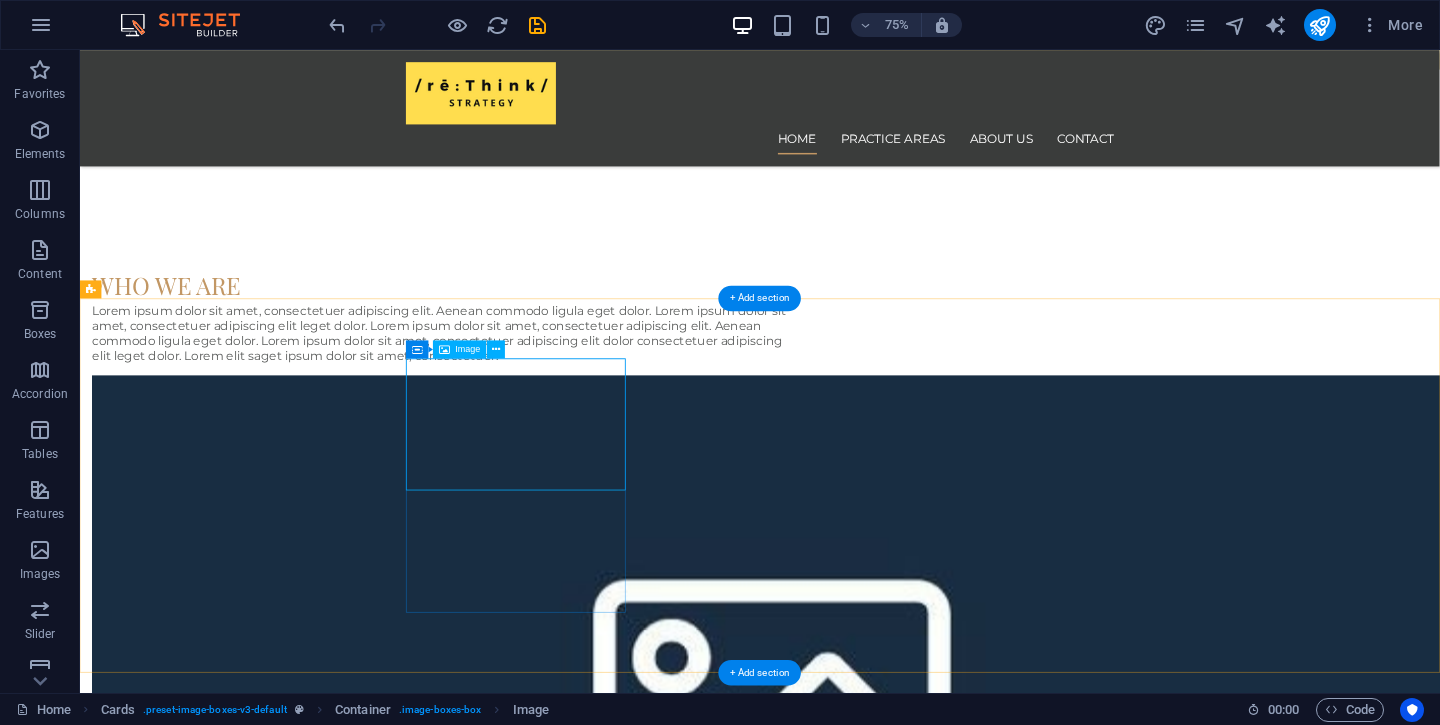 click at bounding box center [242, 1766] 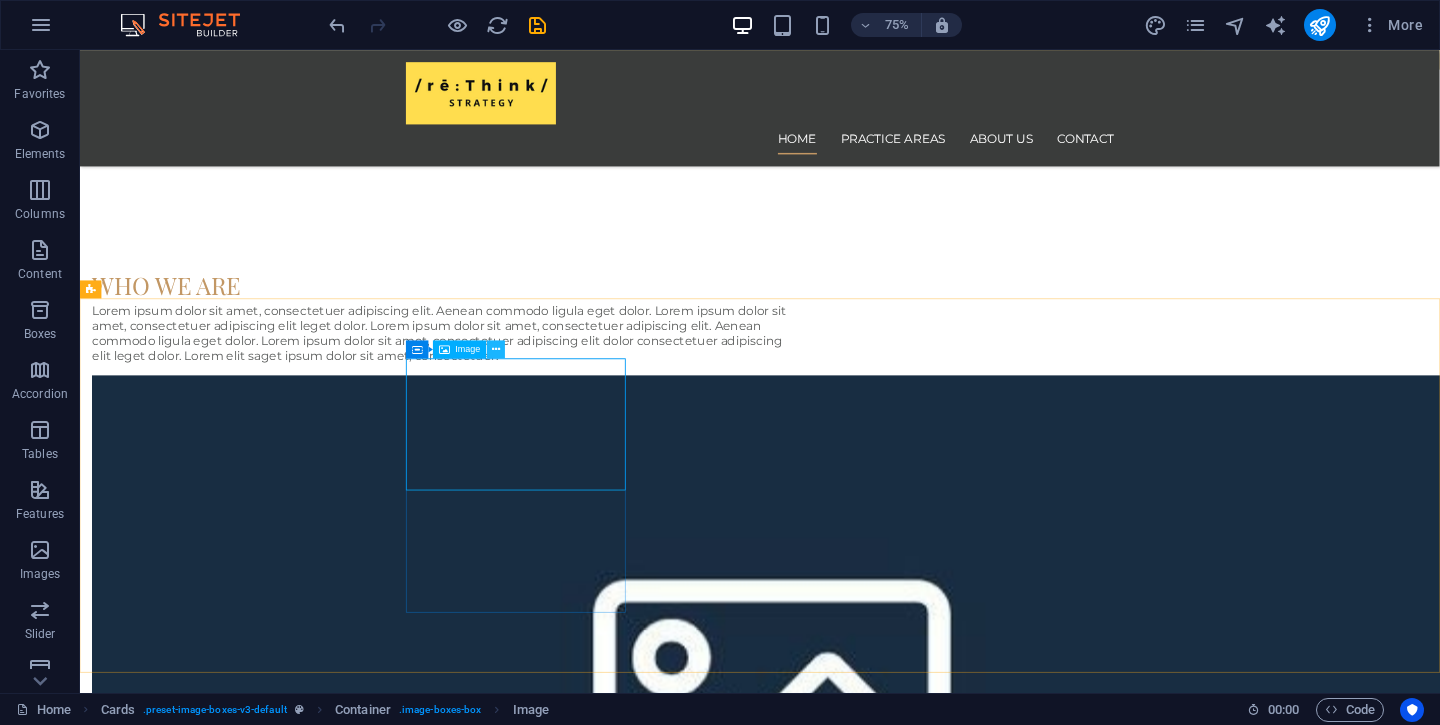 click at bounding box center (496, 350) 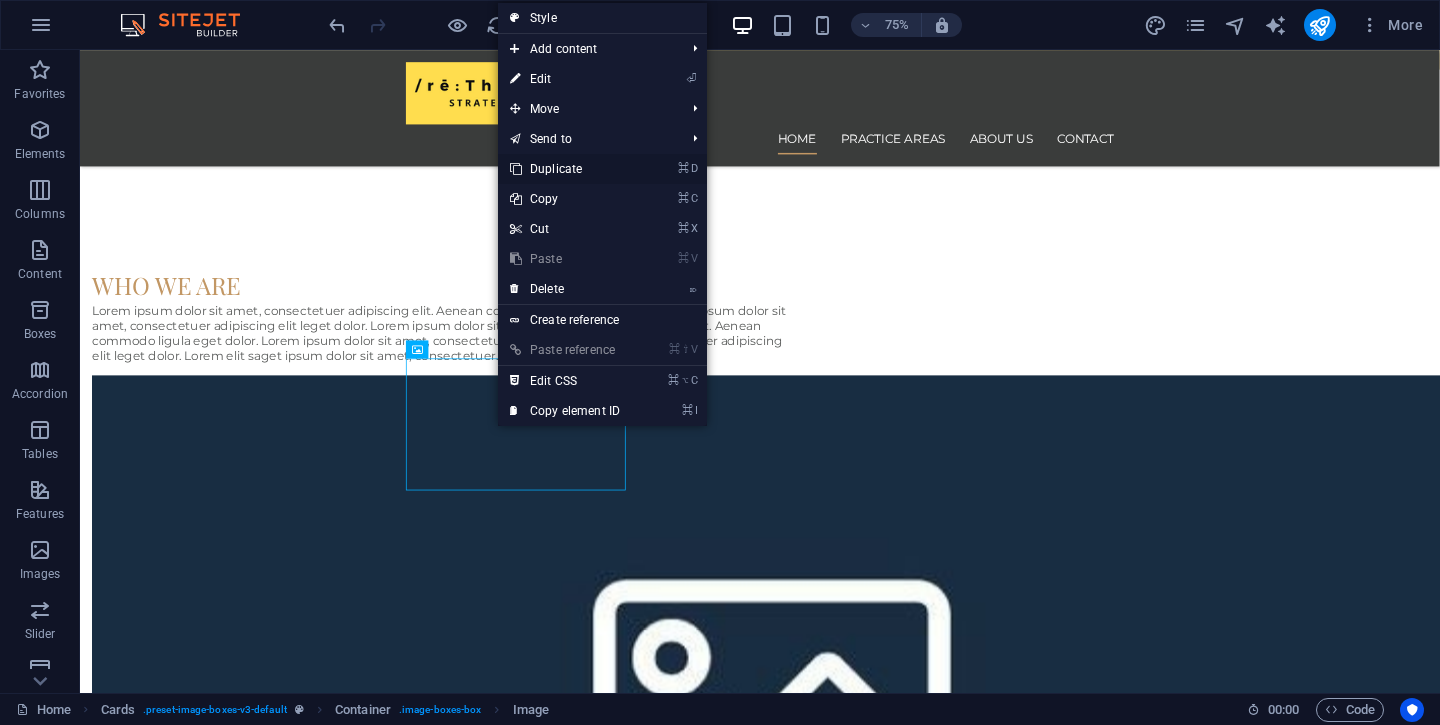 click on "⌘ D  Duplicate" at bounding box center [565, 169] 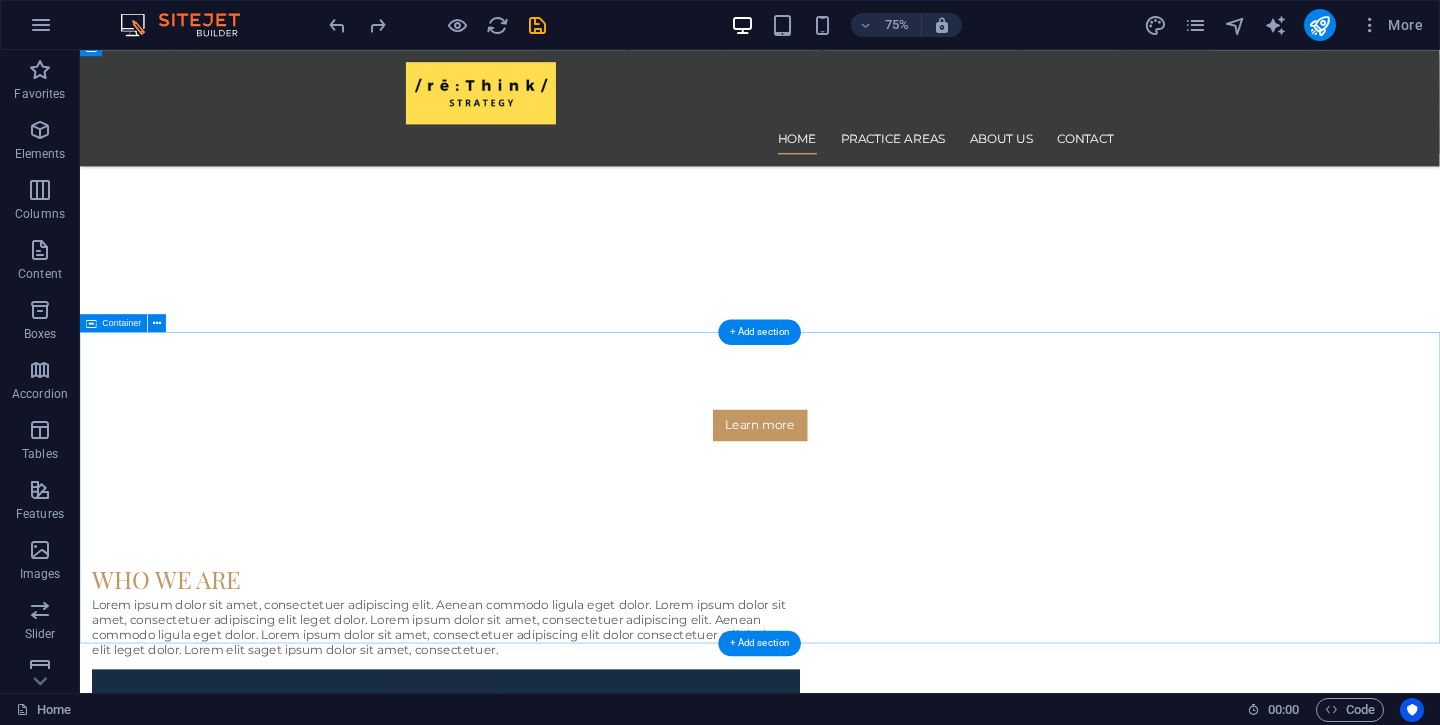 scroll, scrollTop: 711, scrollLeft: 0, axis: vertical 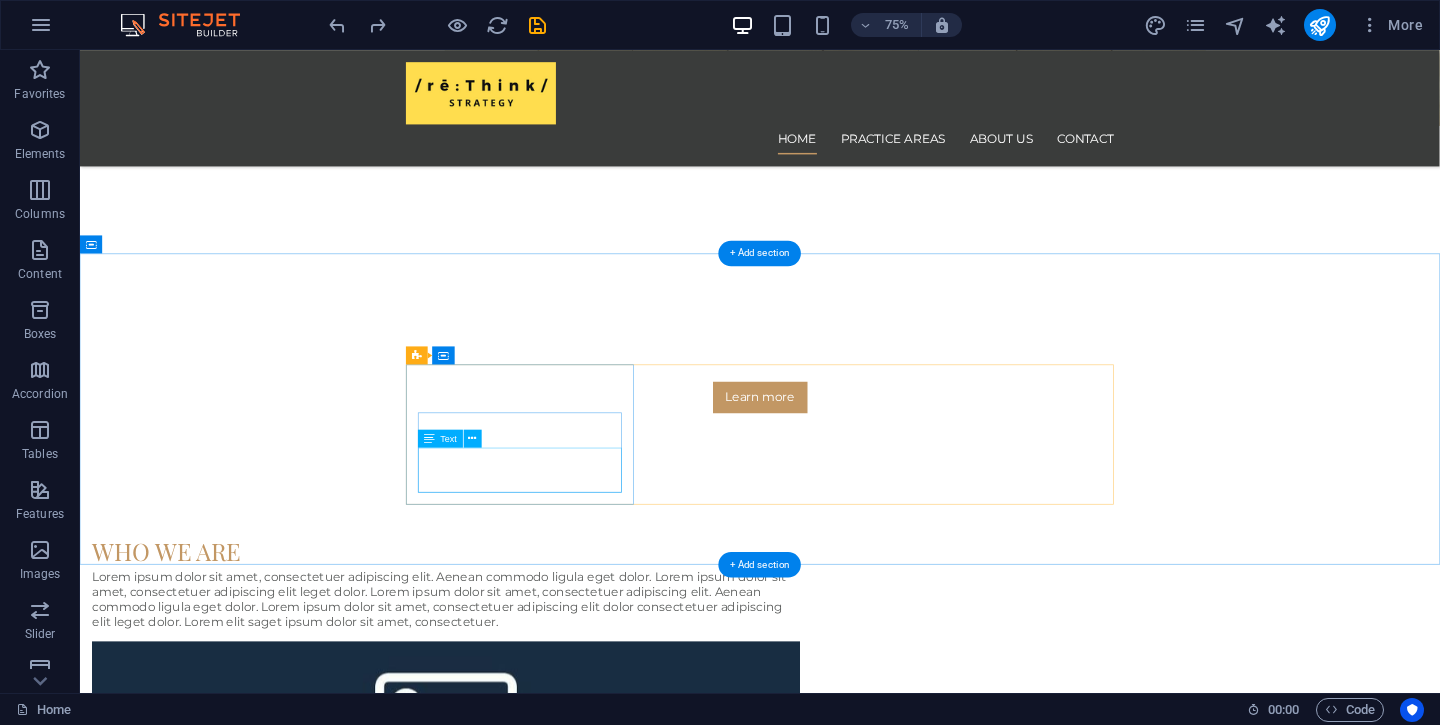 click on "Lorem ipsum dolor sit amet, consectetur adipisicing elit. Veritatis, dolorem!" at bounding box center [987, 1537] 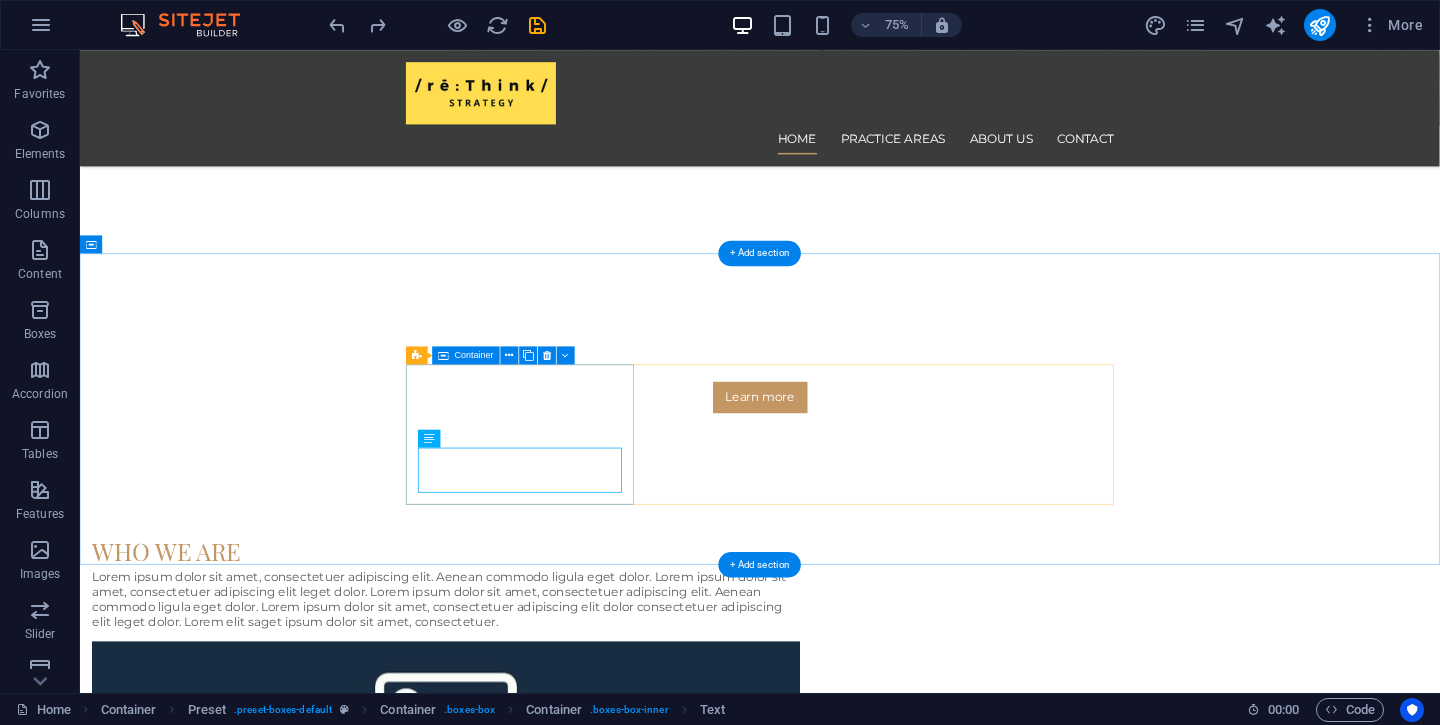 click on "Headline Lorem ipsum dolor sit amet, consectetur adipisicing elit. Veritatis, dolorem!" at bounding box center (987, 1489) 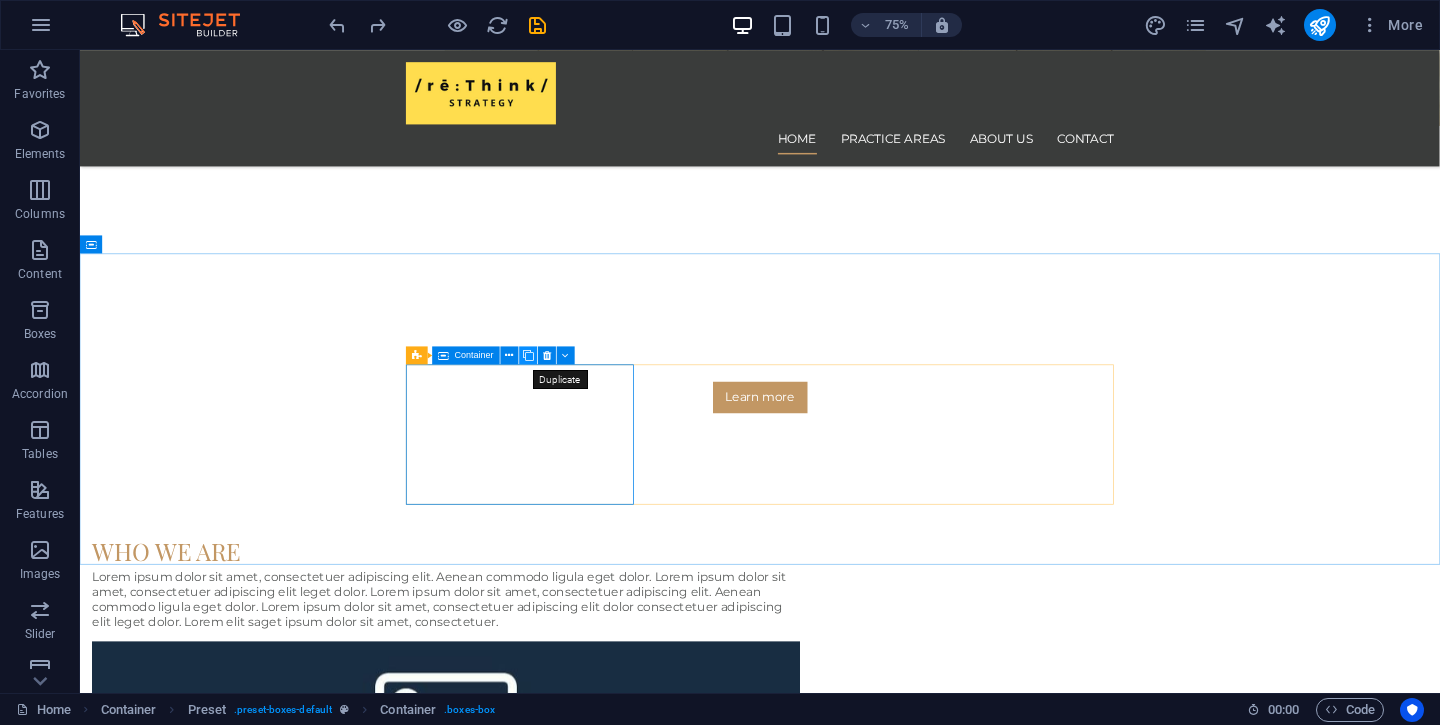 click at bounding box center [528, 355] 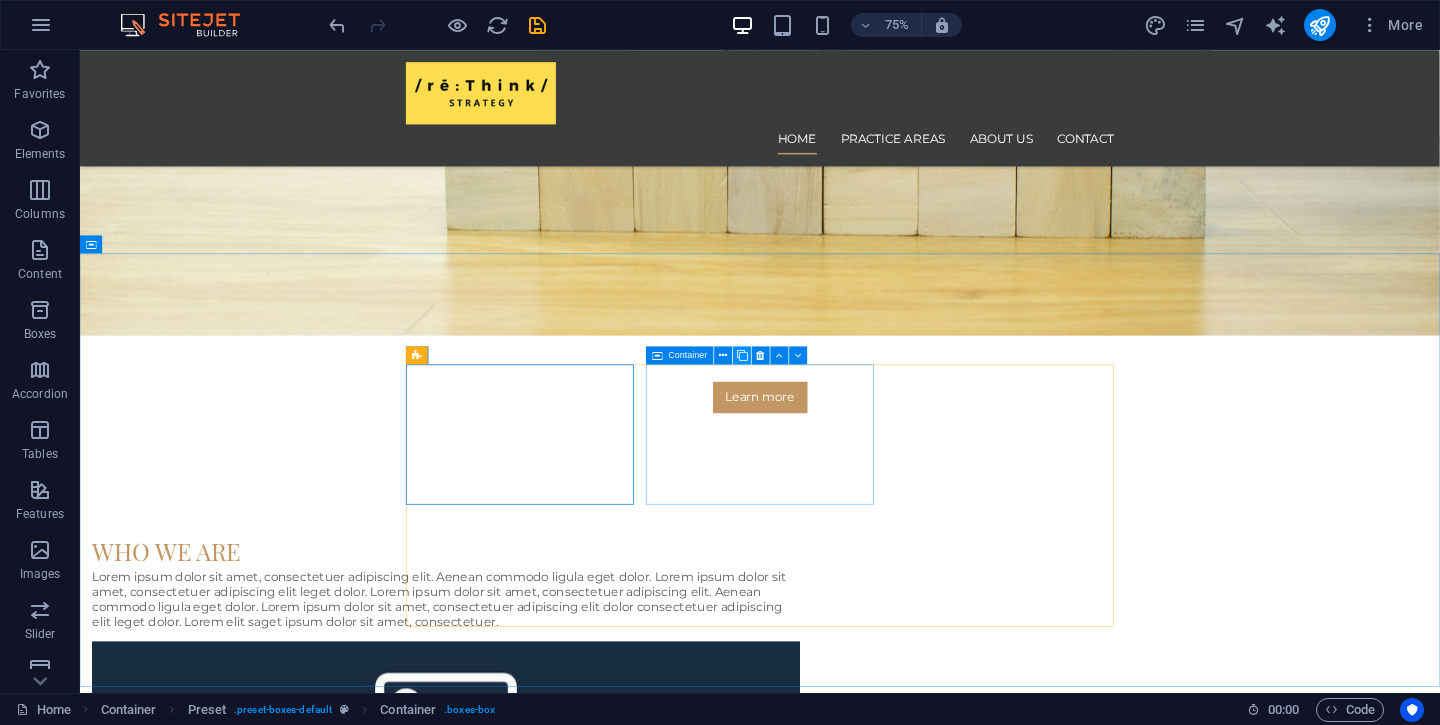 click at bounding box center [742, 355] 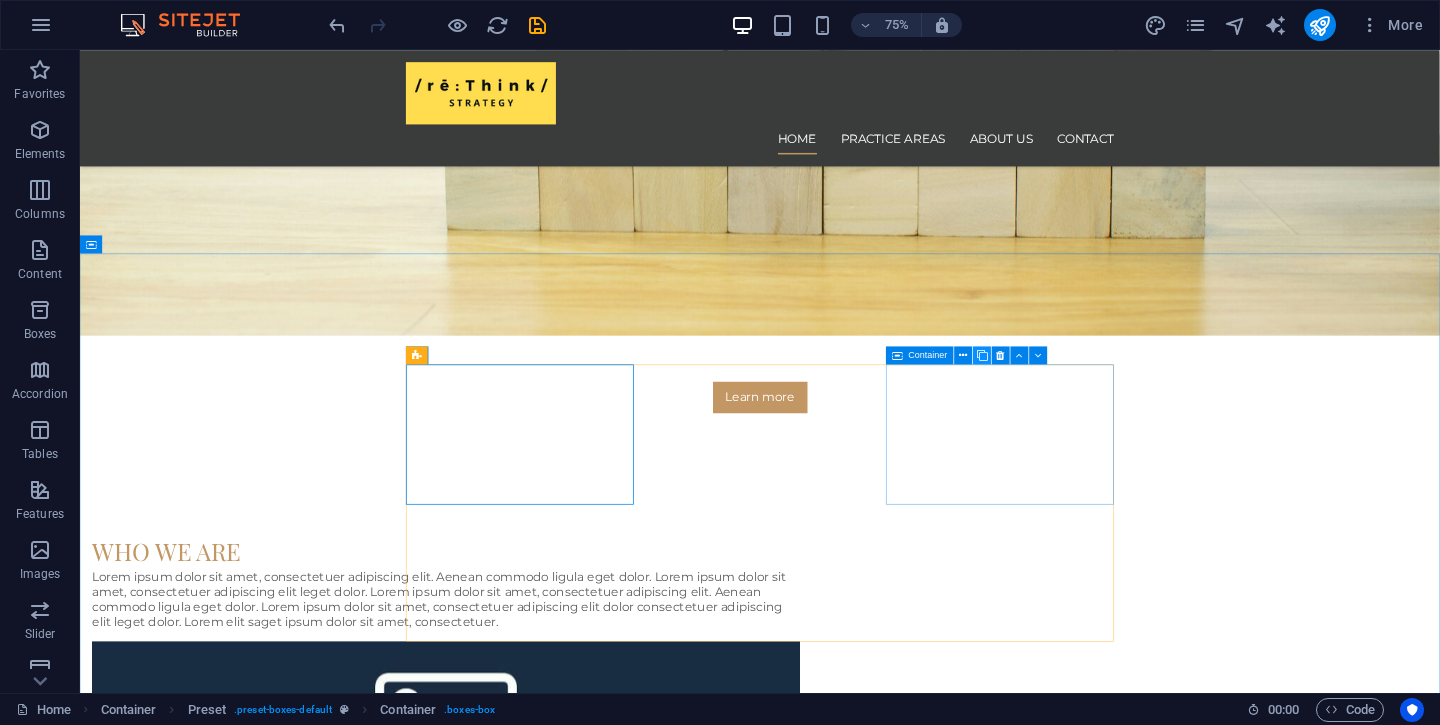 click at bounding box center [982, 355] 